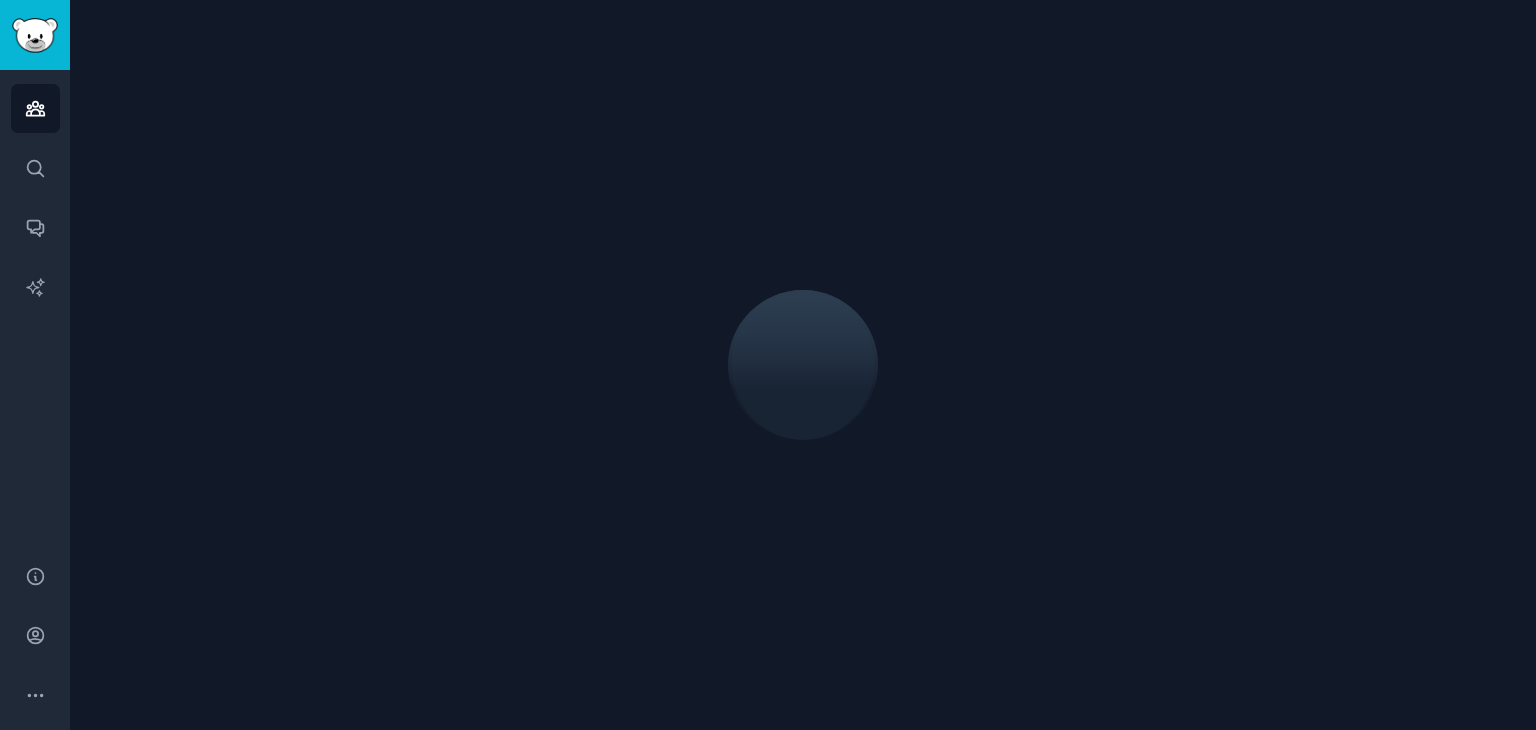 scroll, scrollTop: 0, scrollLeft: 0, axis: both 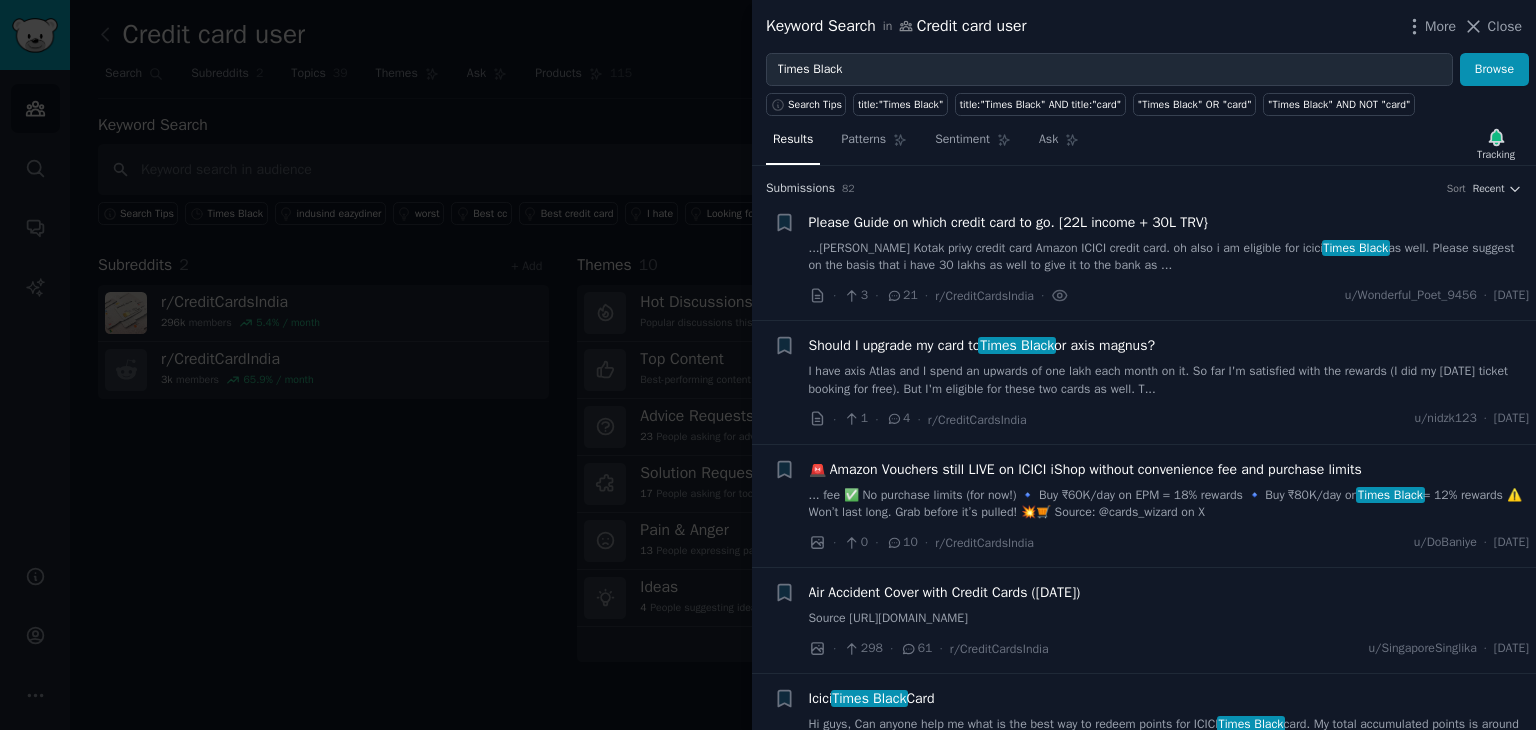 type 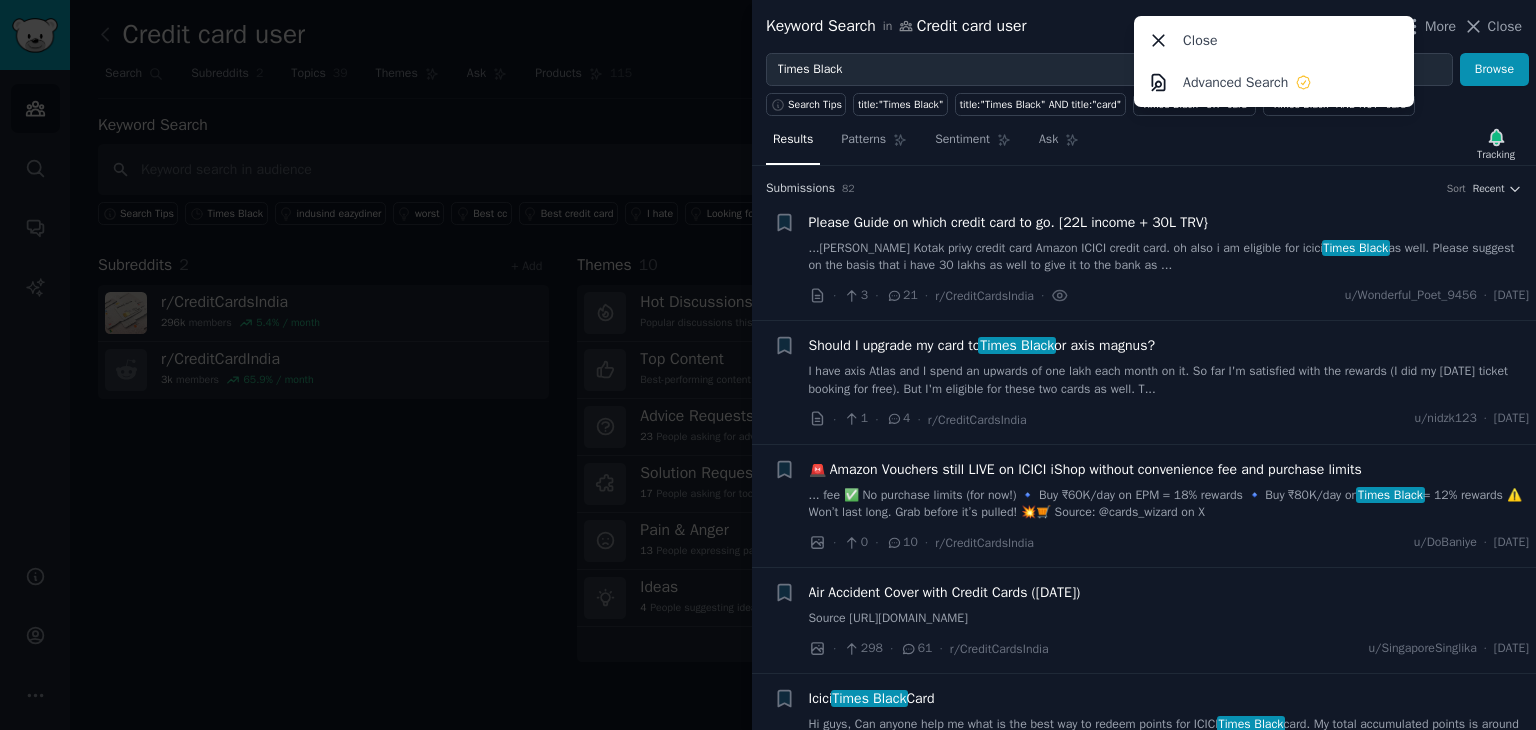 click at bounding box center (768, 365) 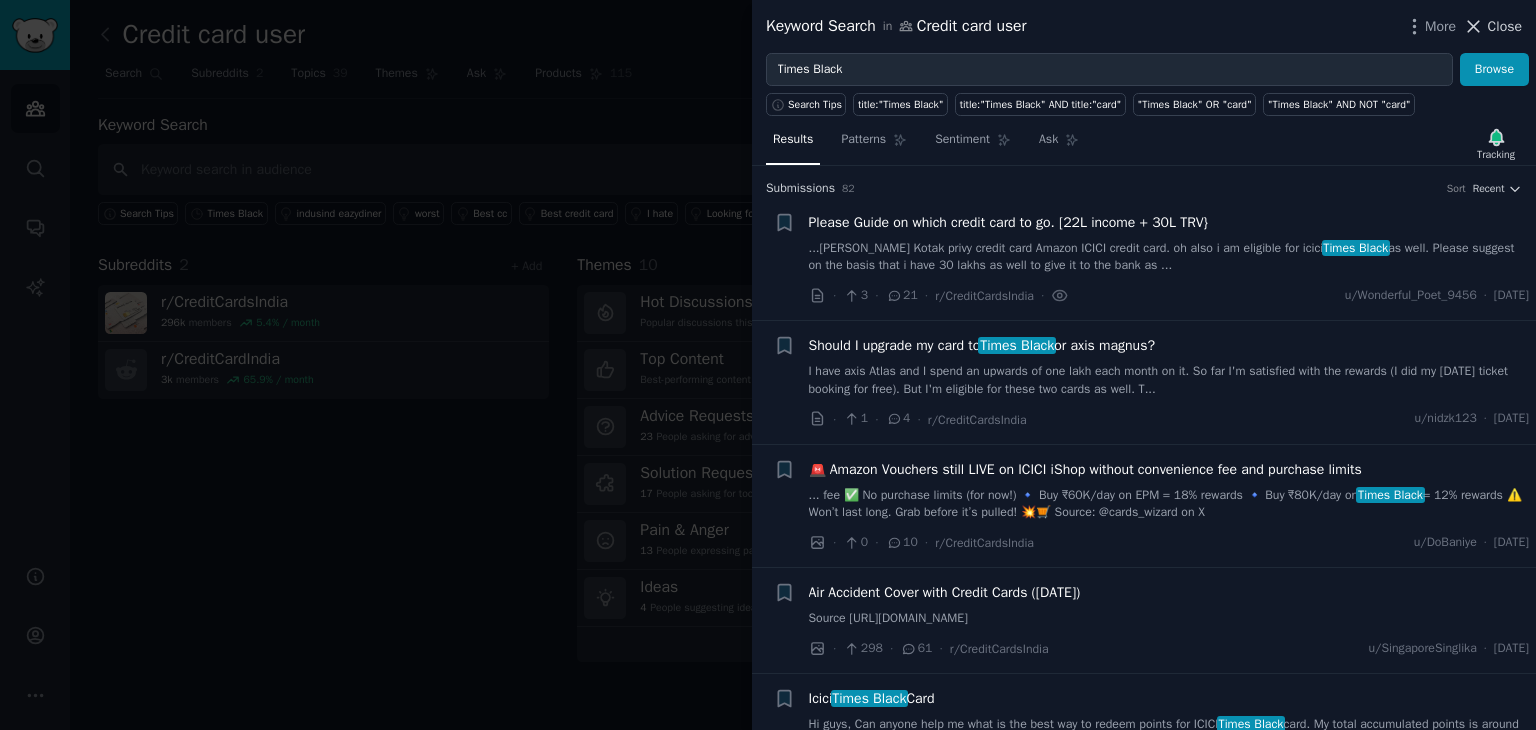 click on "Close" at bounding box center (1505, 26) 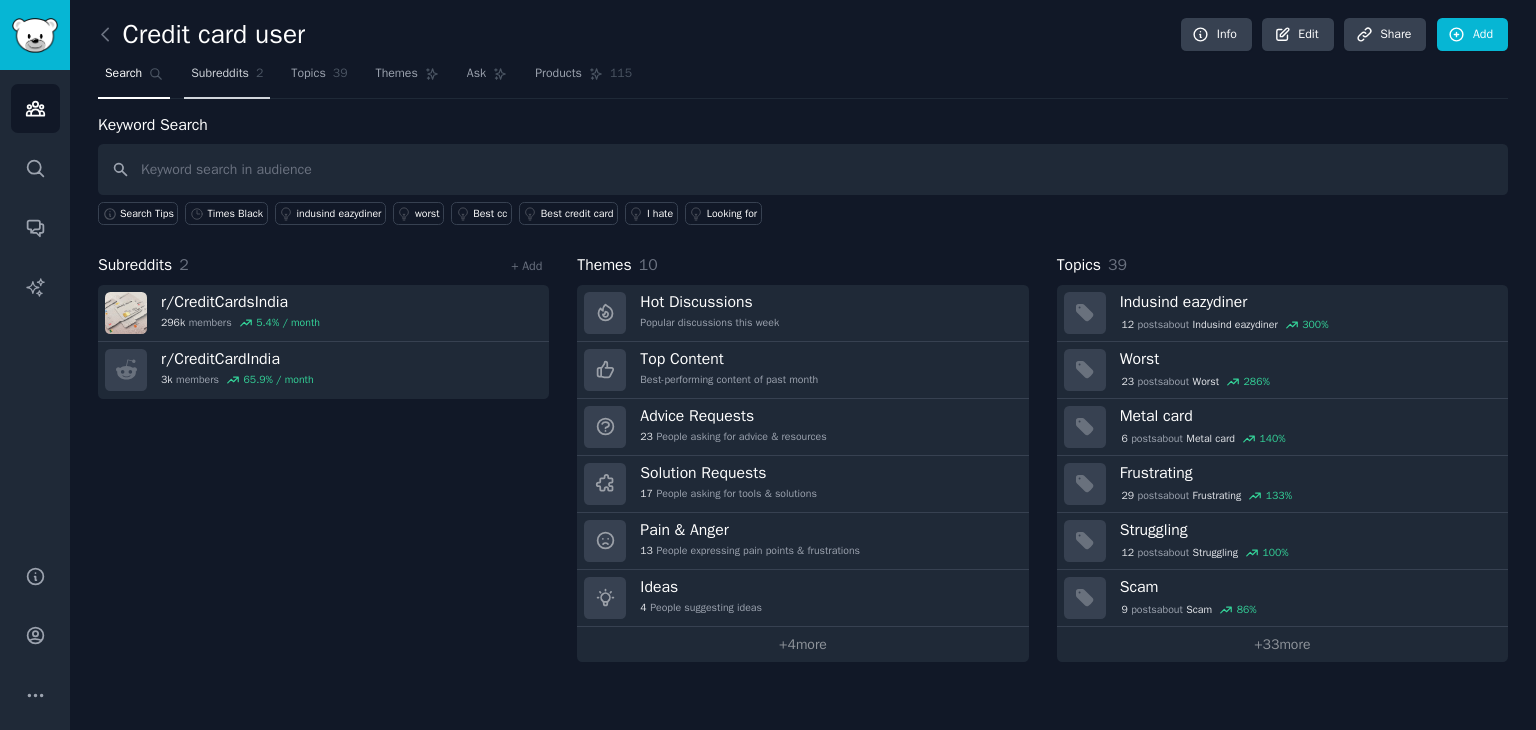 click on "Subreddits" at bounding box center (220, 74) 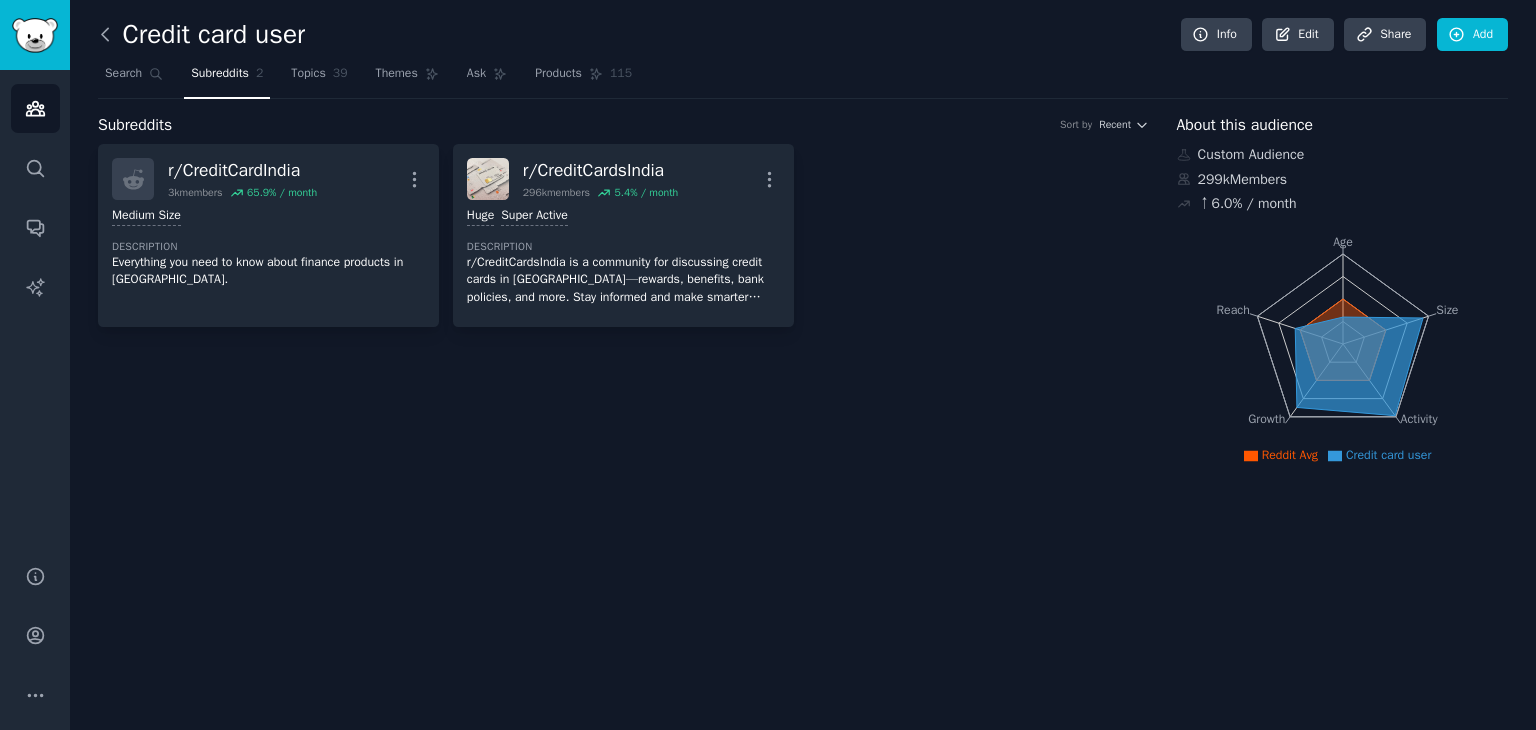 click 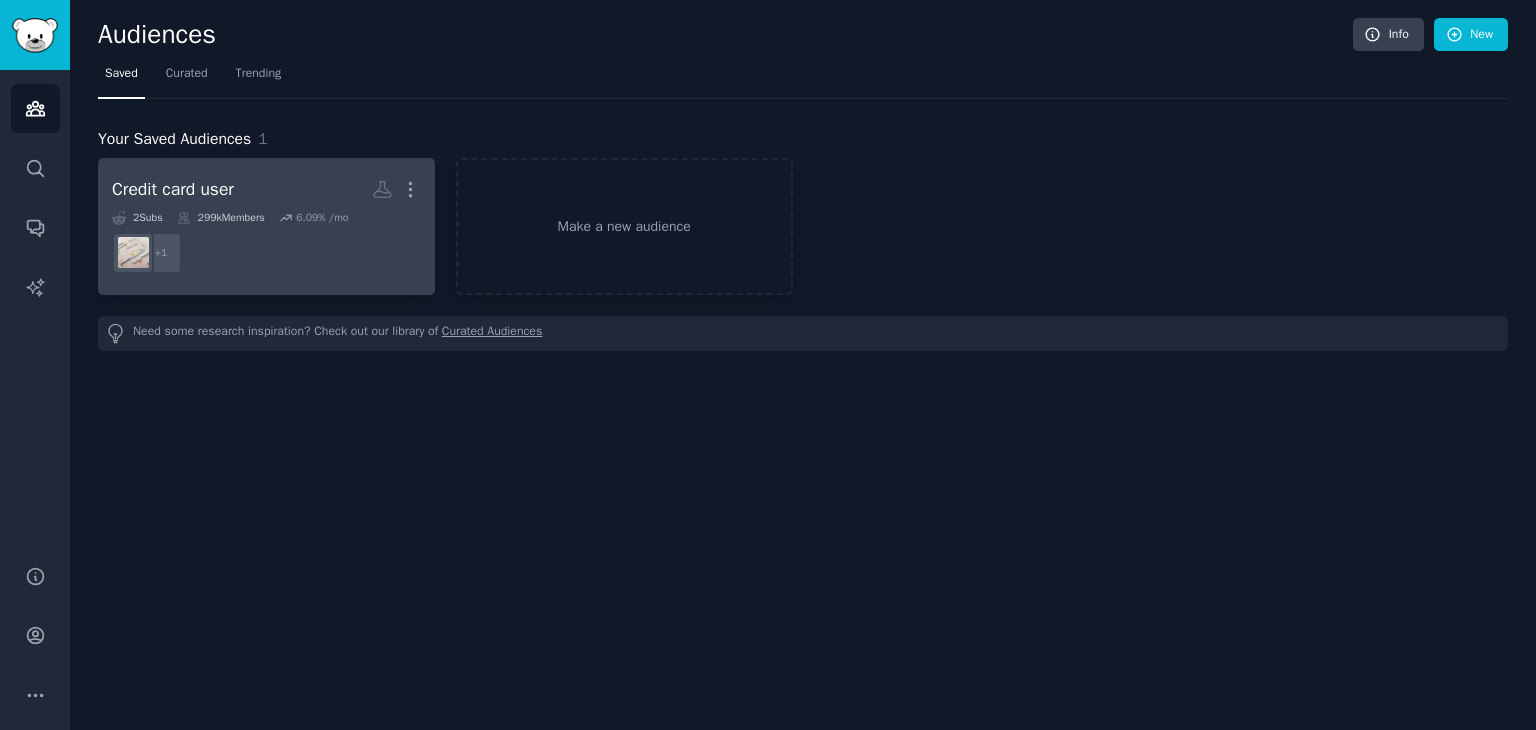 click 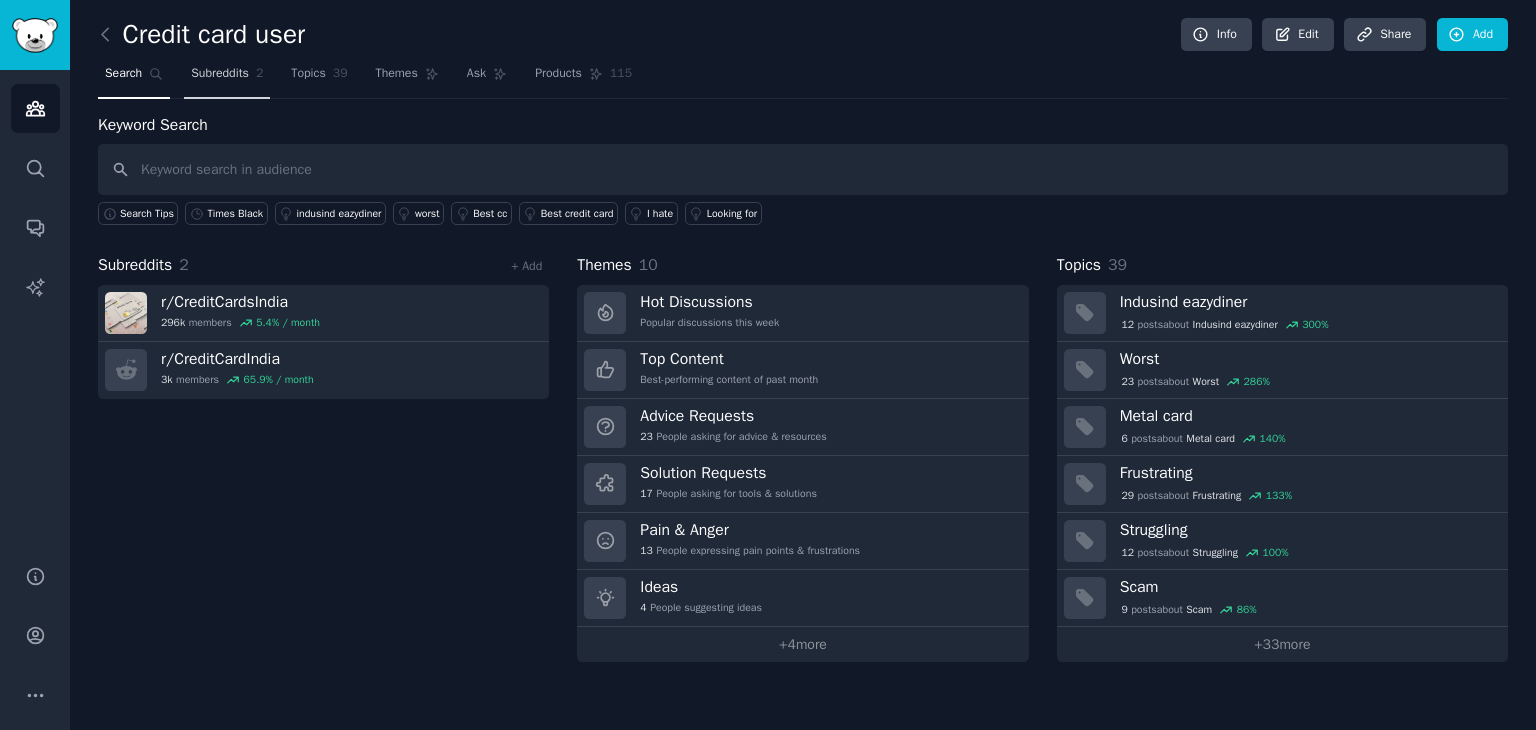 click on "Subreddits" at bounding box center (220, 74) 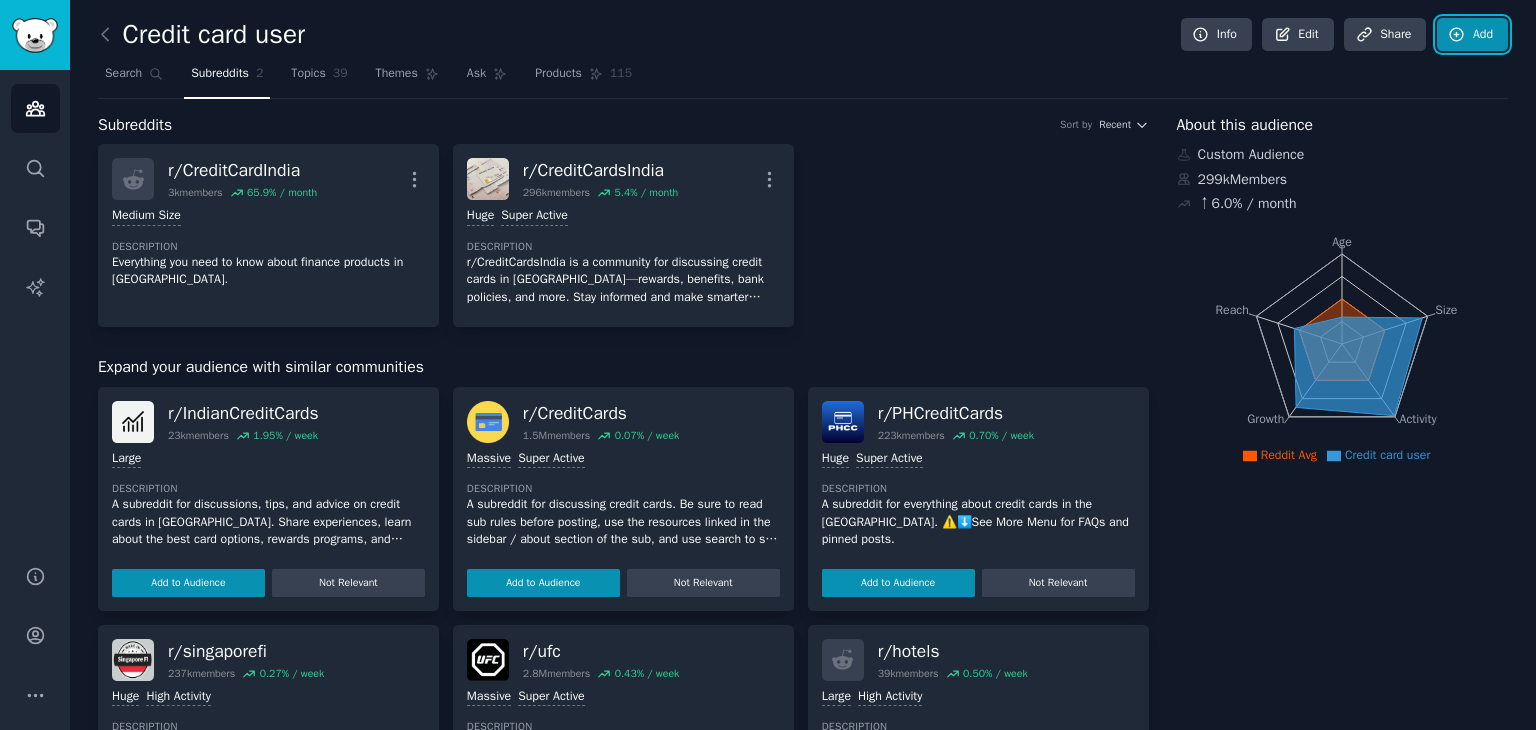 click 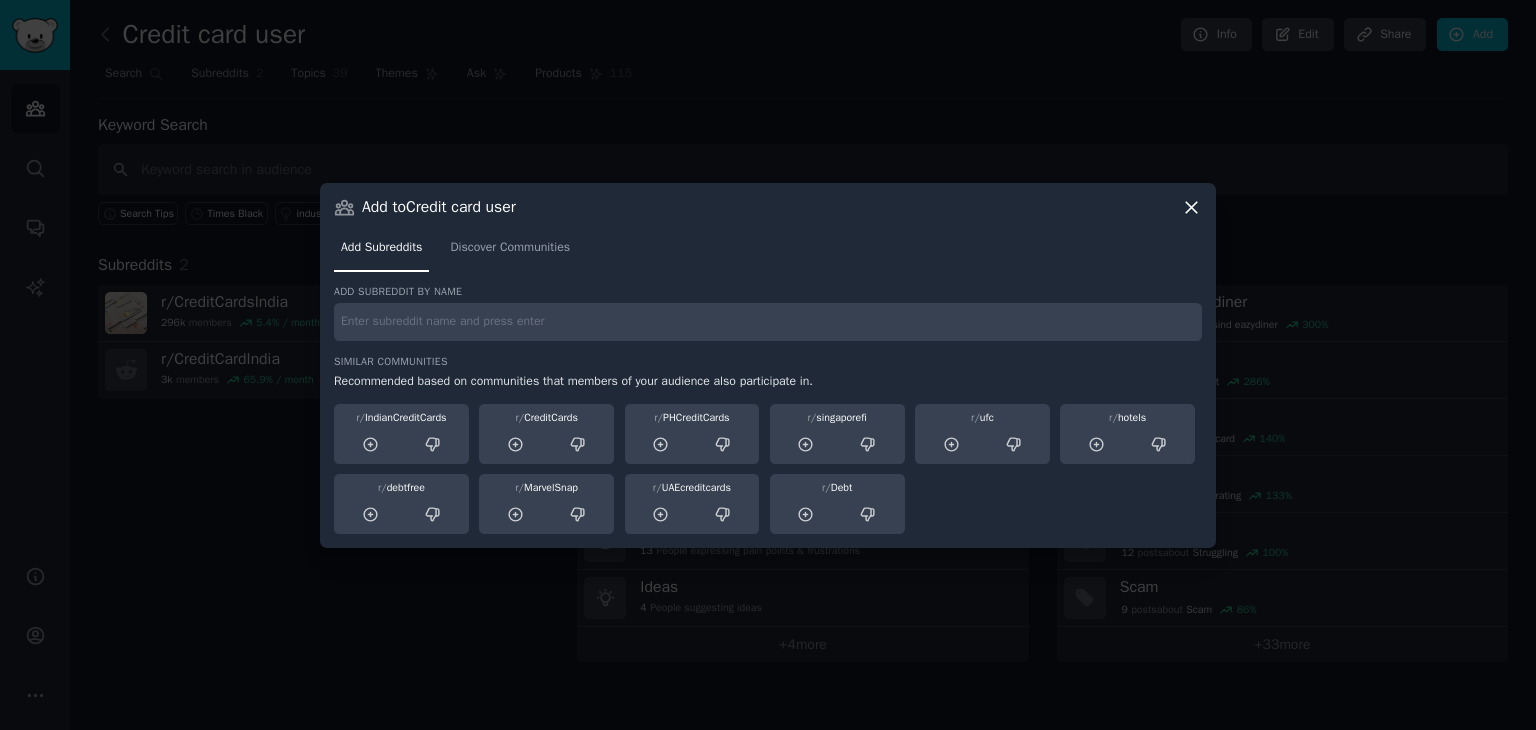 click at bounding box center (768, 322) 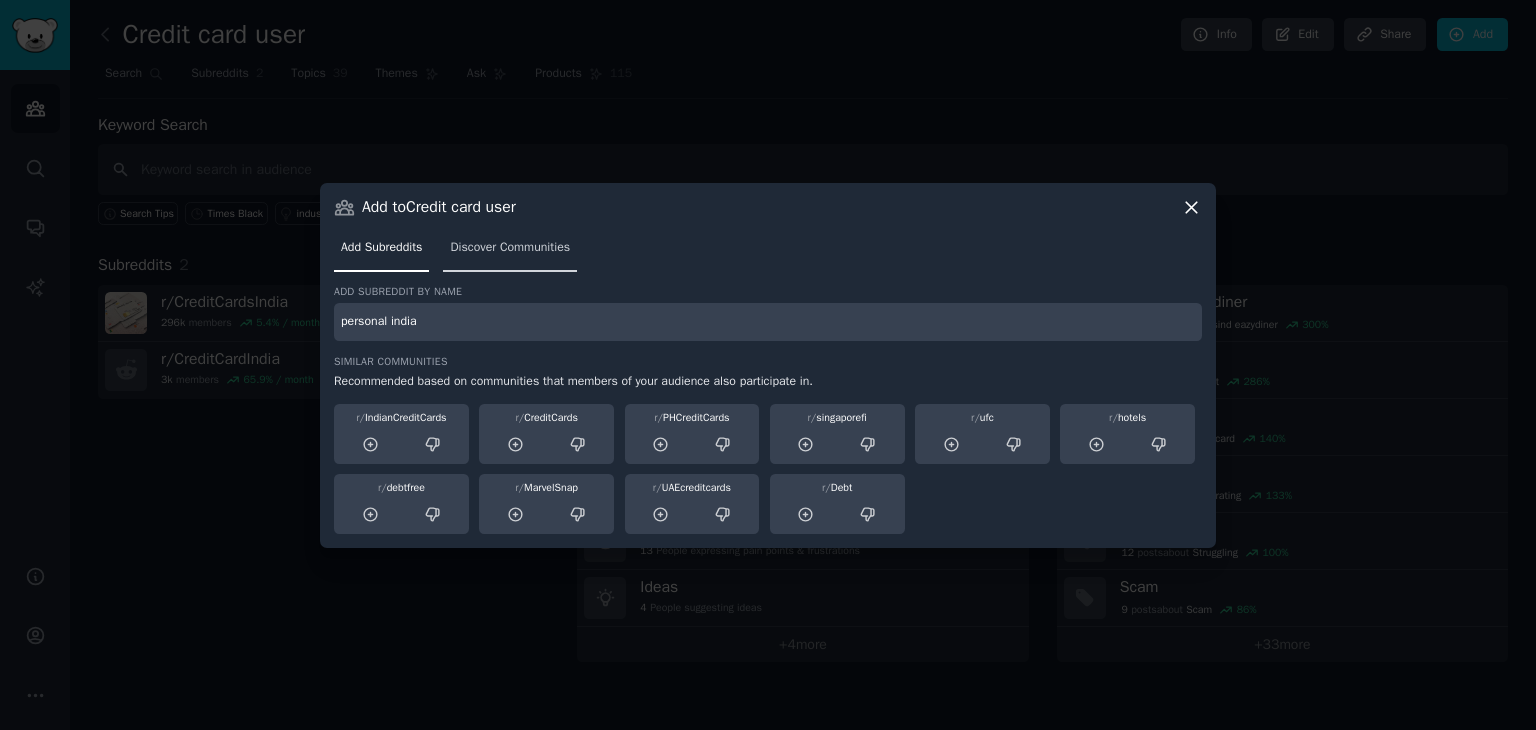 type on "personal india" 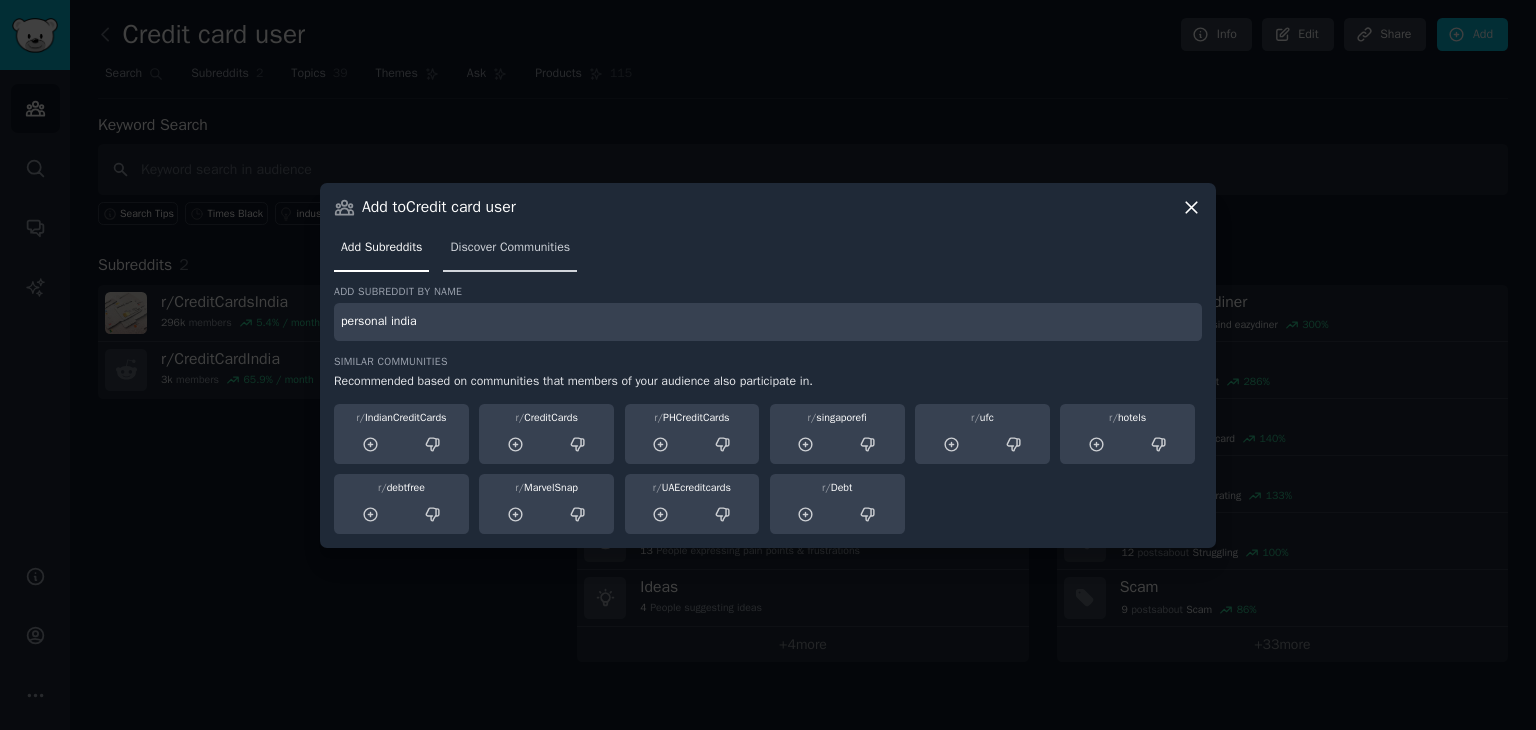 click on "Discover Communities" at bounding box center (510, 248) 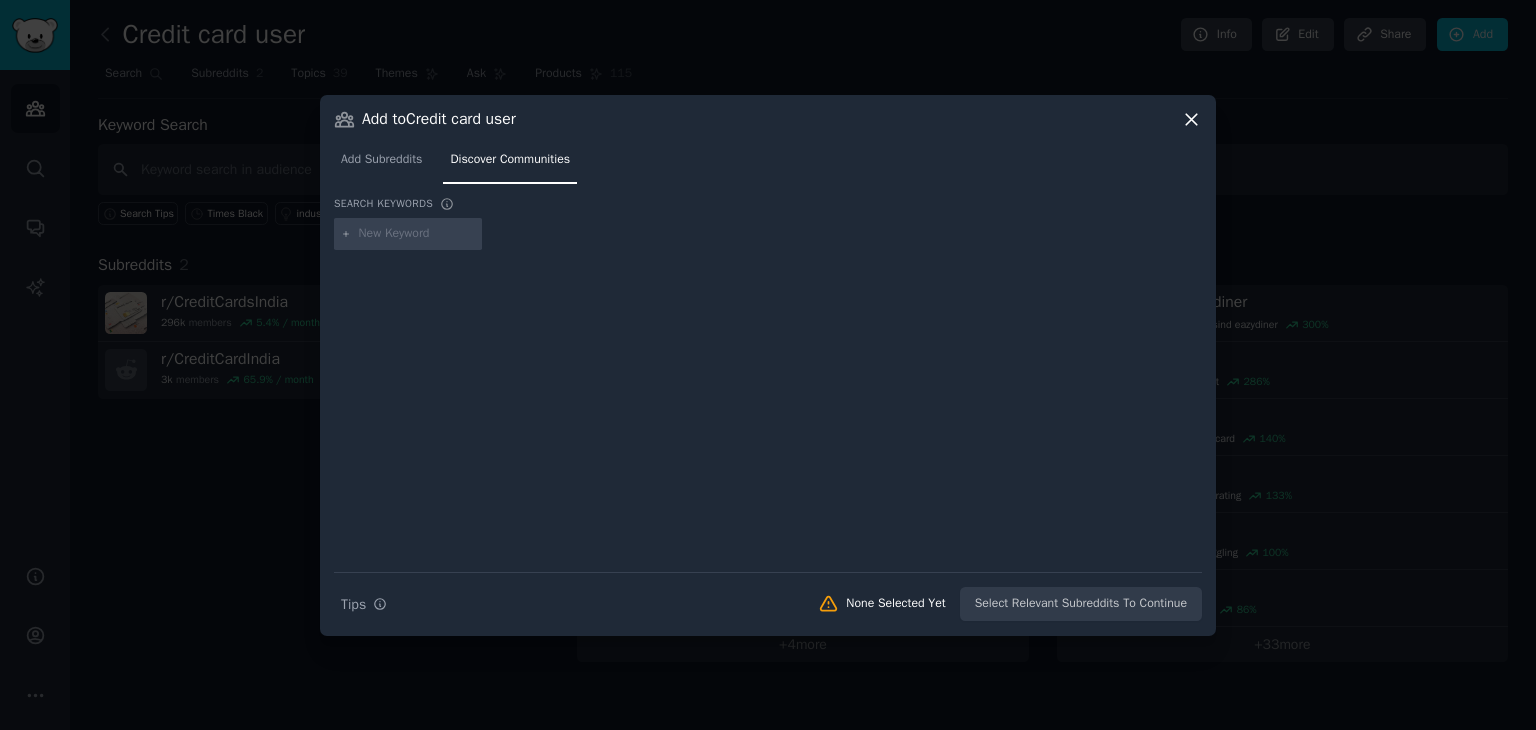 click at bounding box center [417, 234] 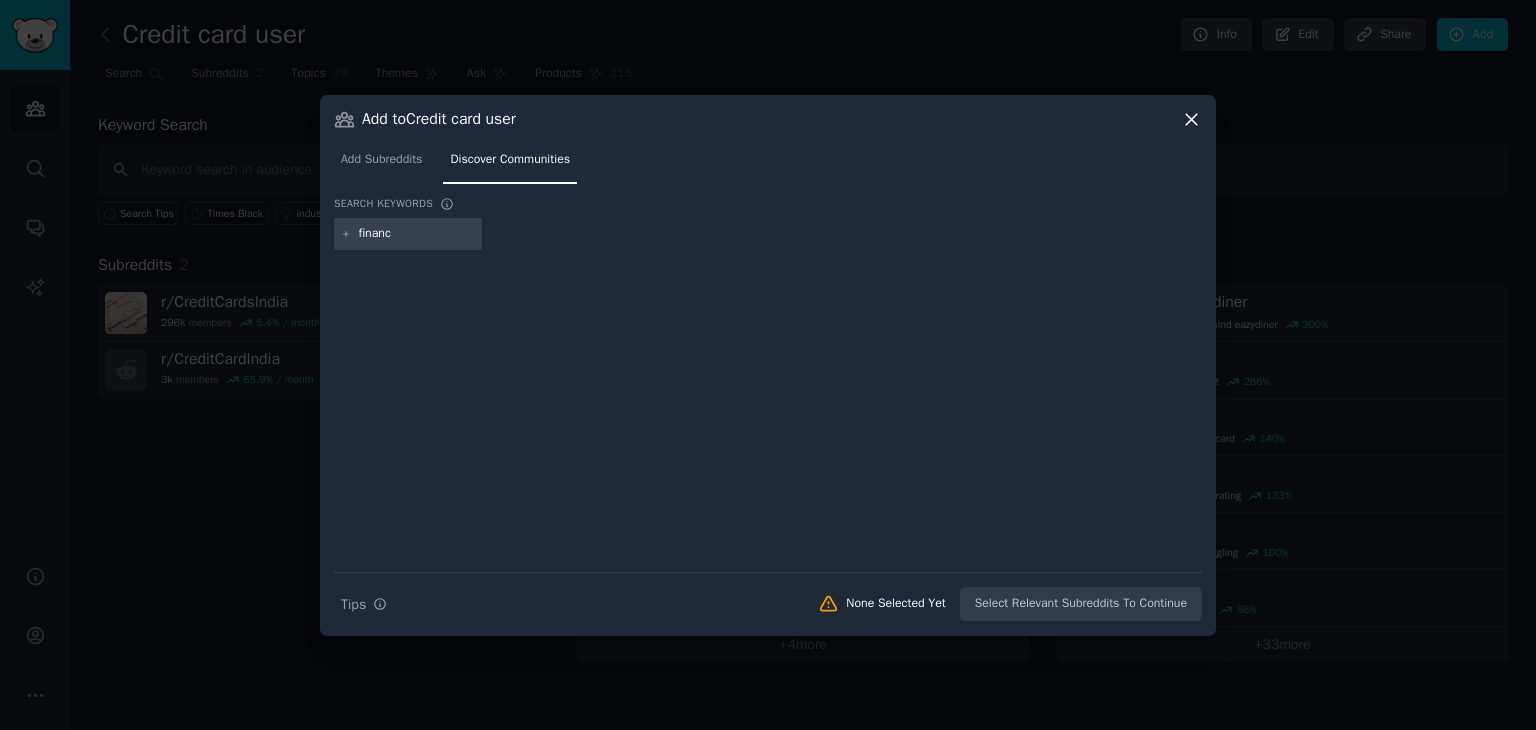 type on "finance" 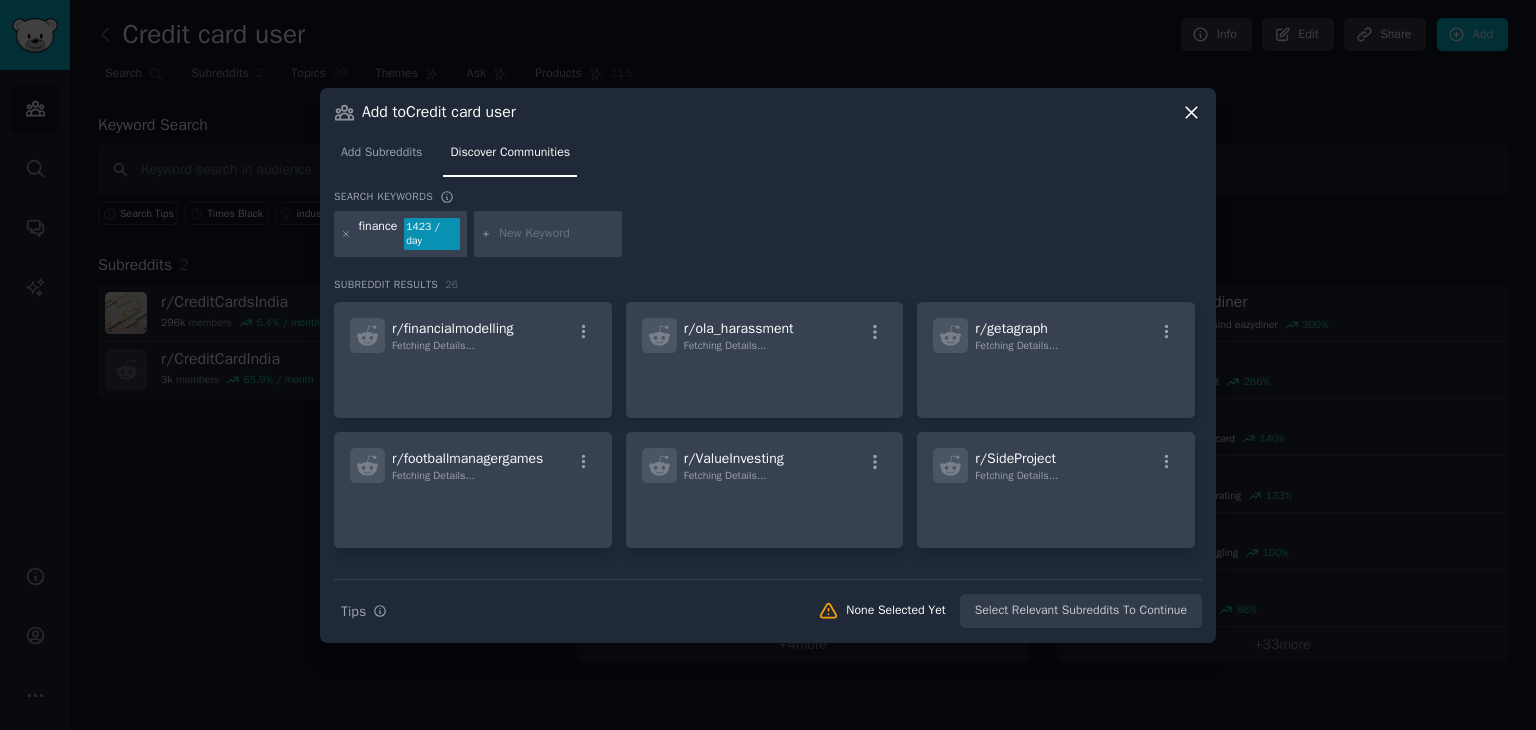 scroll, scrollTop: 900, scrollLeft: 0, axis: vertical 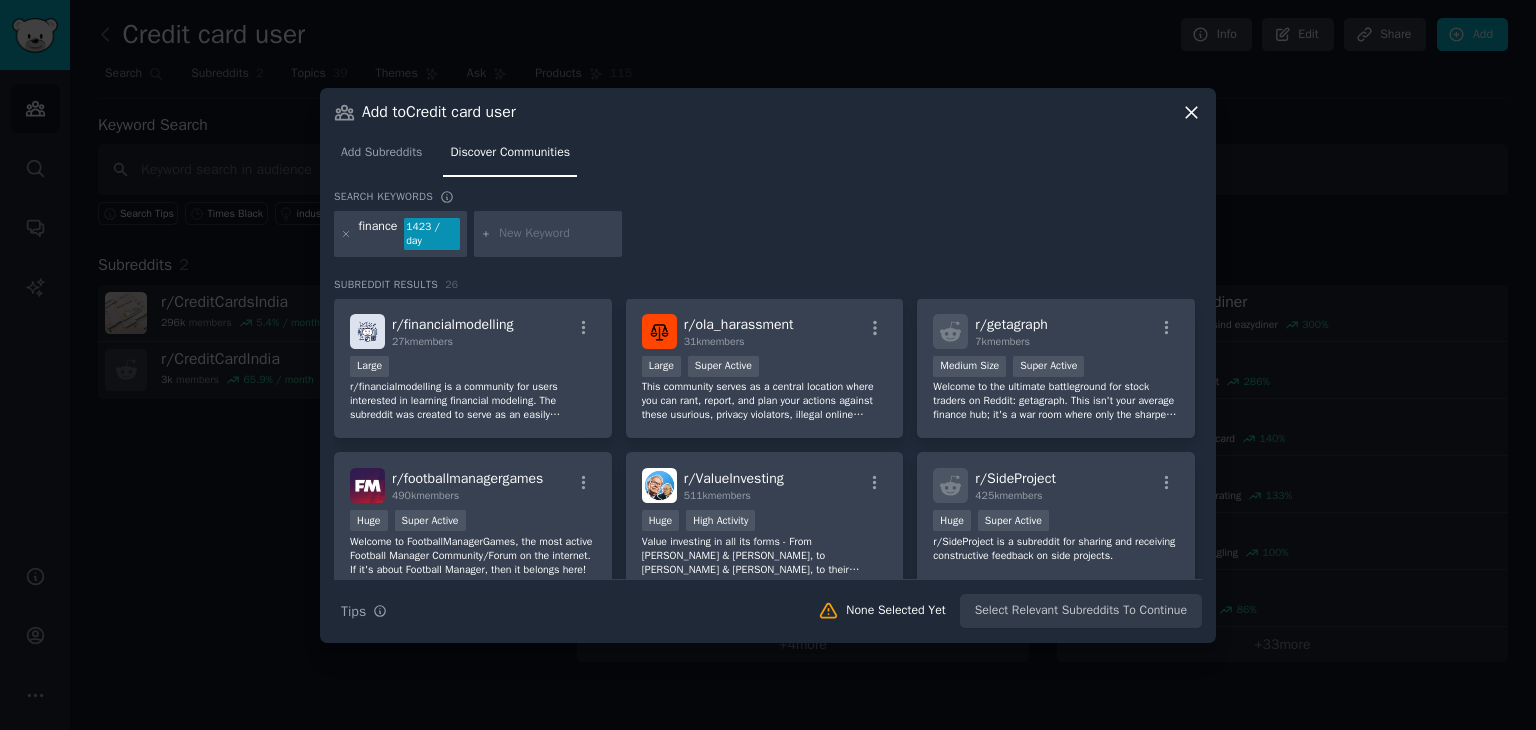 click on "finance" at bounding box center (378, 234) 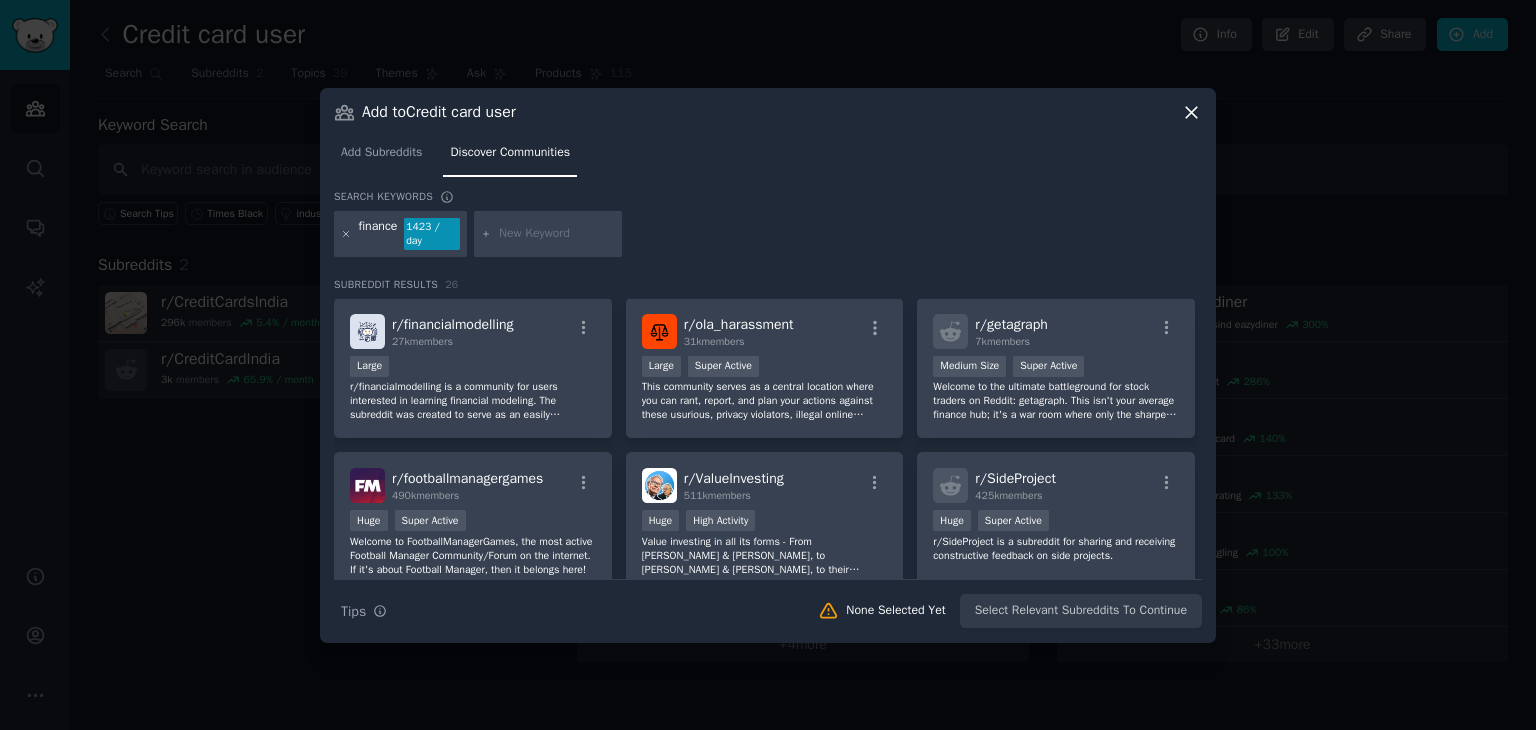click 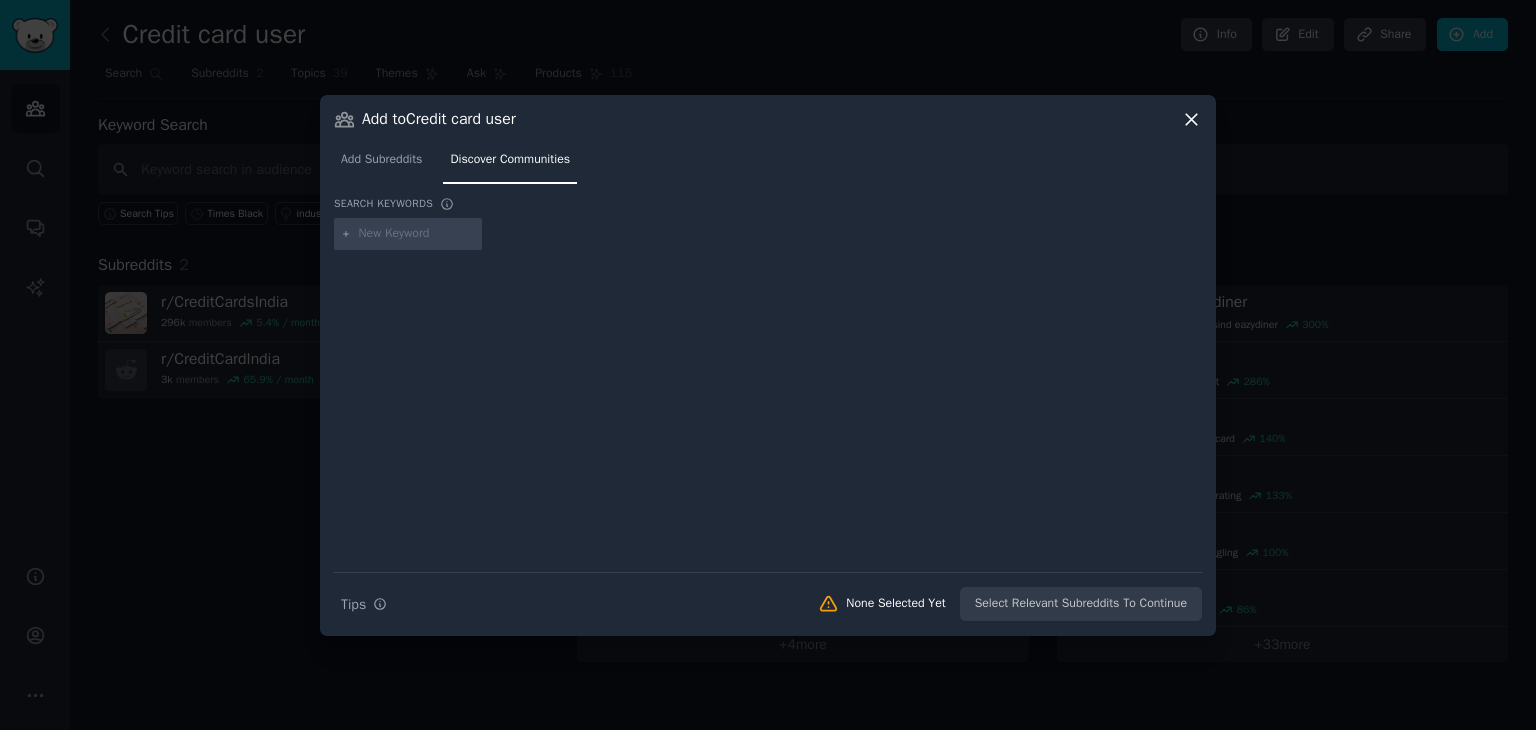 click at bounding box center (417, 234) 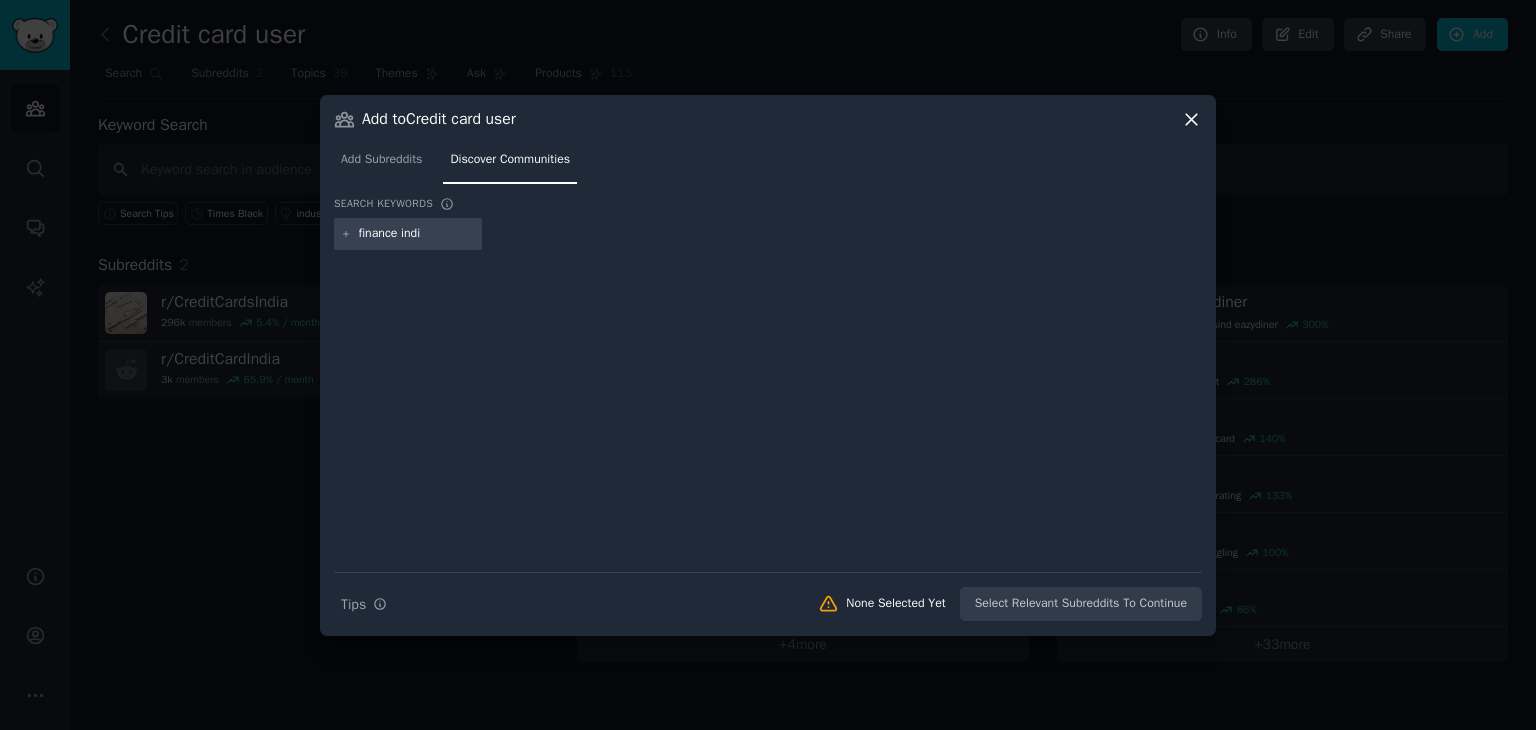 type on "finance [GEOGRAPHIC_DATA]" 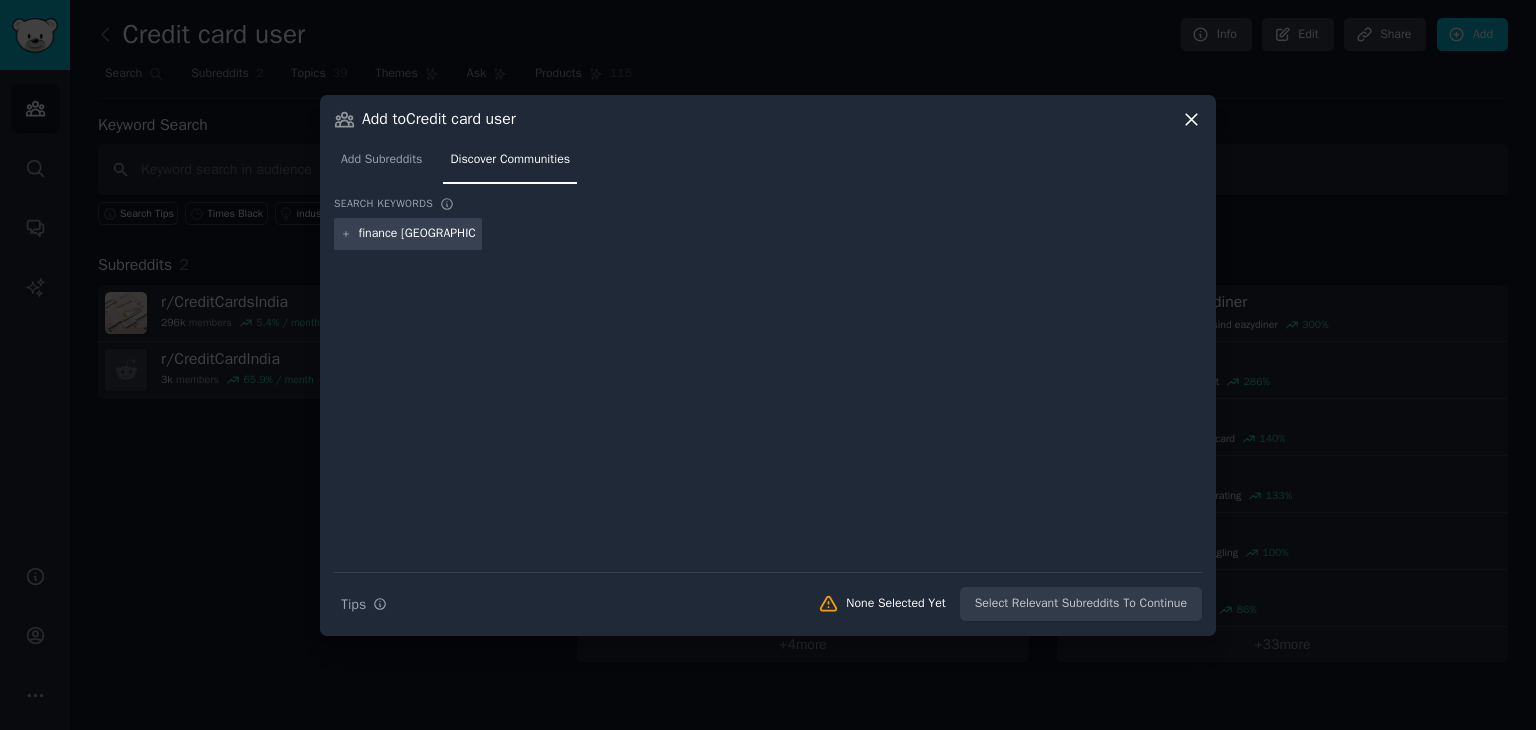 type 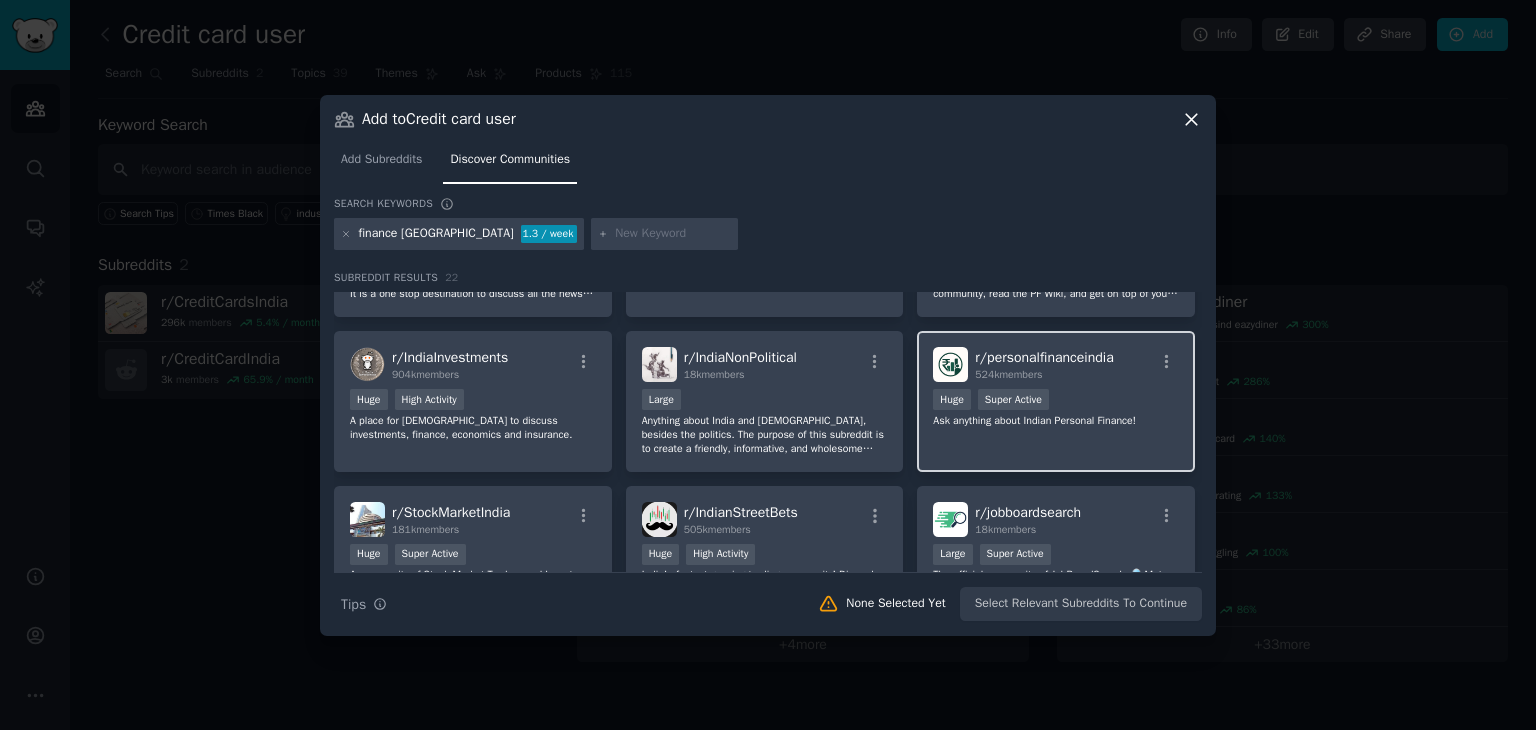 scroll, scrollTop: 400, scrollLeft: 0, axis: vertical 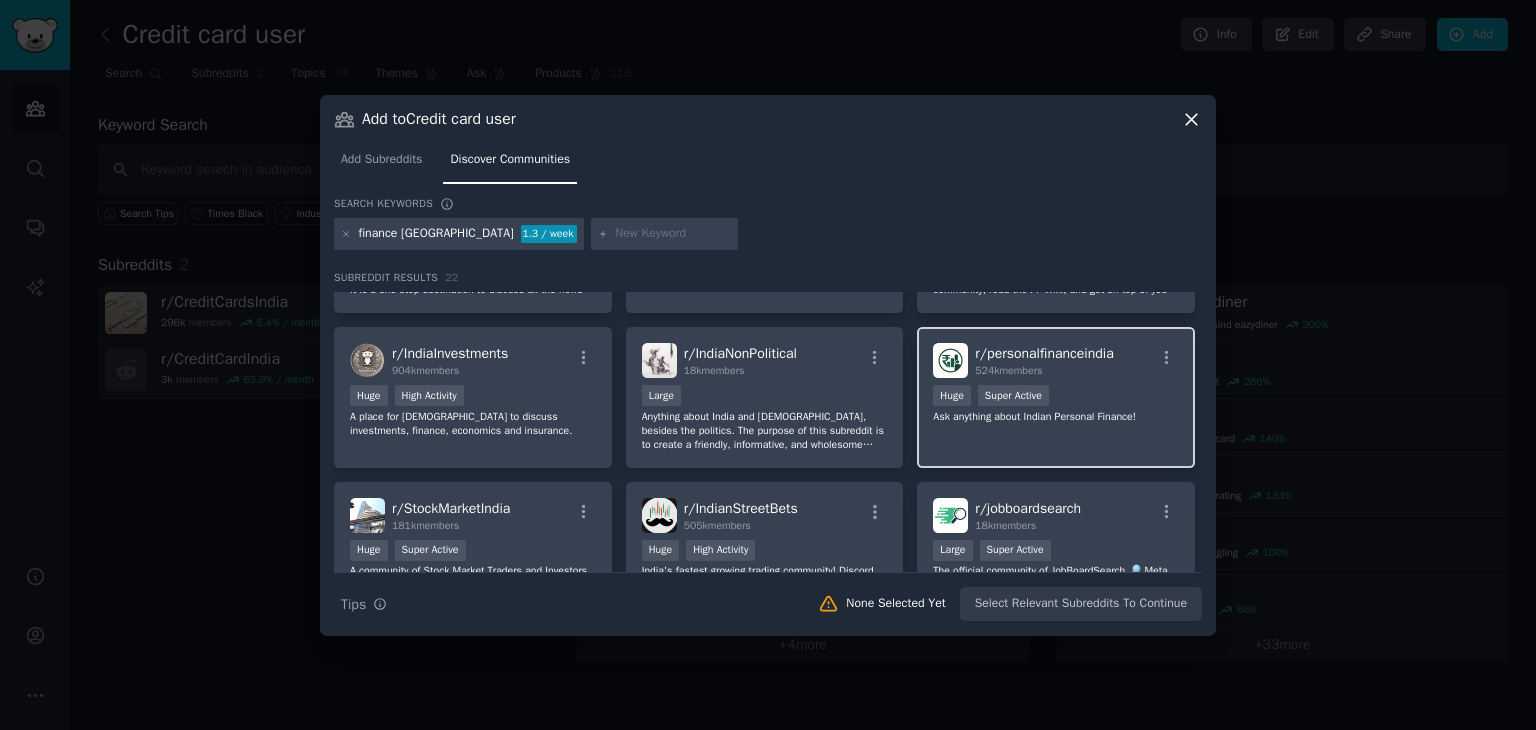 click on "524k  members" at bounding box center [1044, 371] 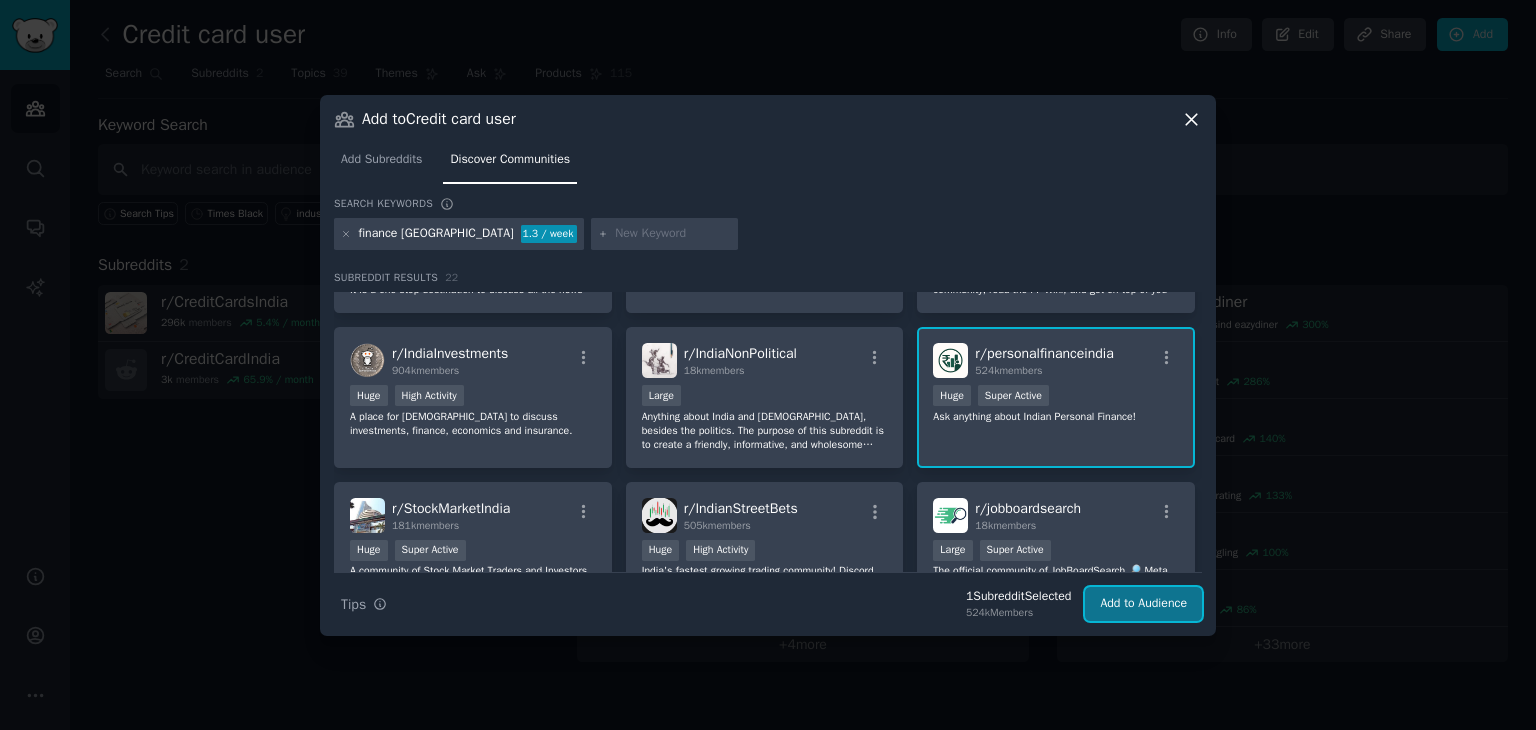 click on "Add to Audience" at bounding box center (1143, 604) 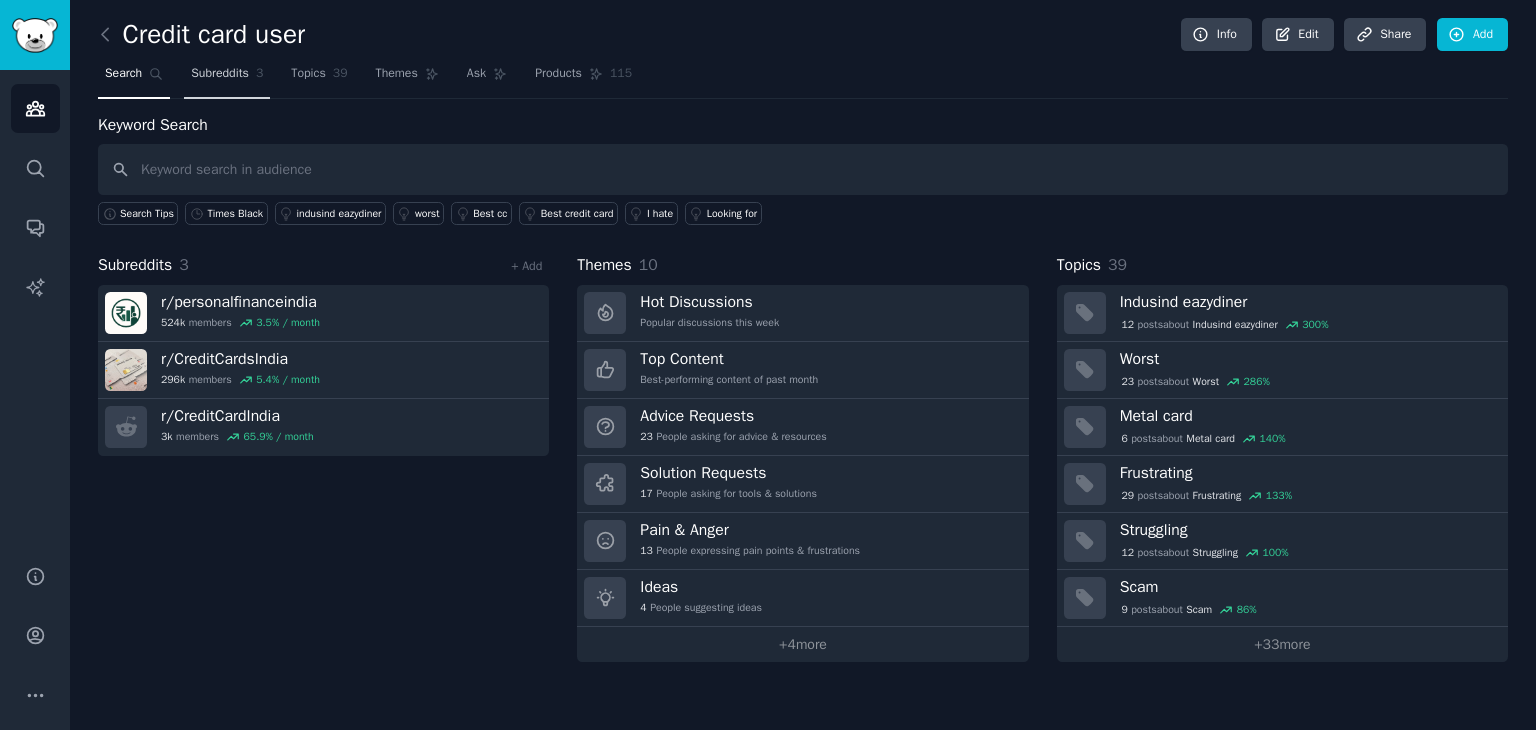 click on "Subreddits" at bounding box center (220, 74) 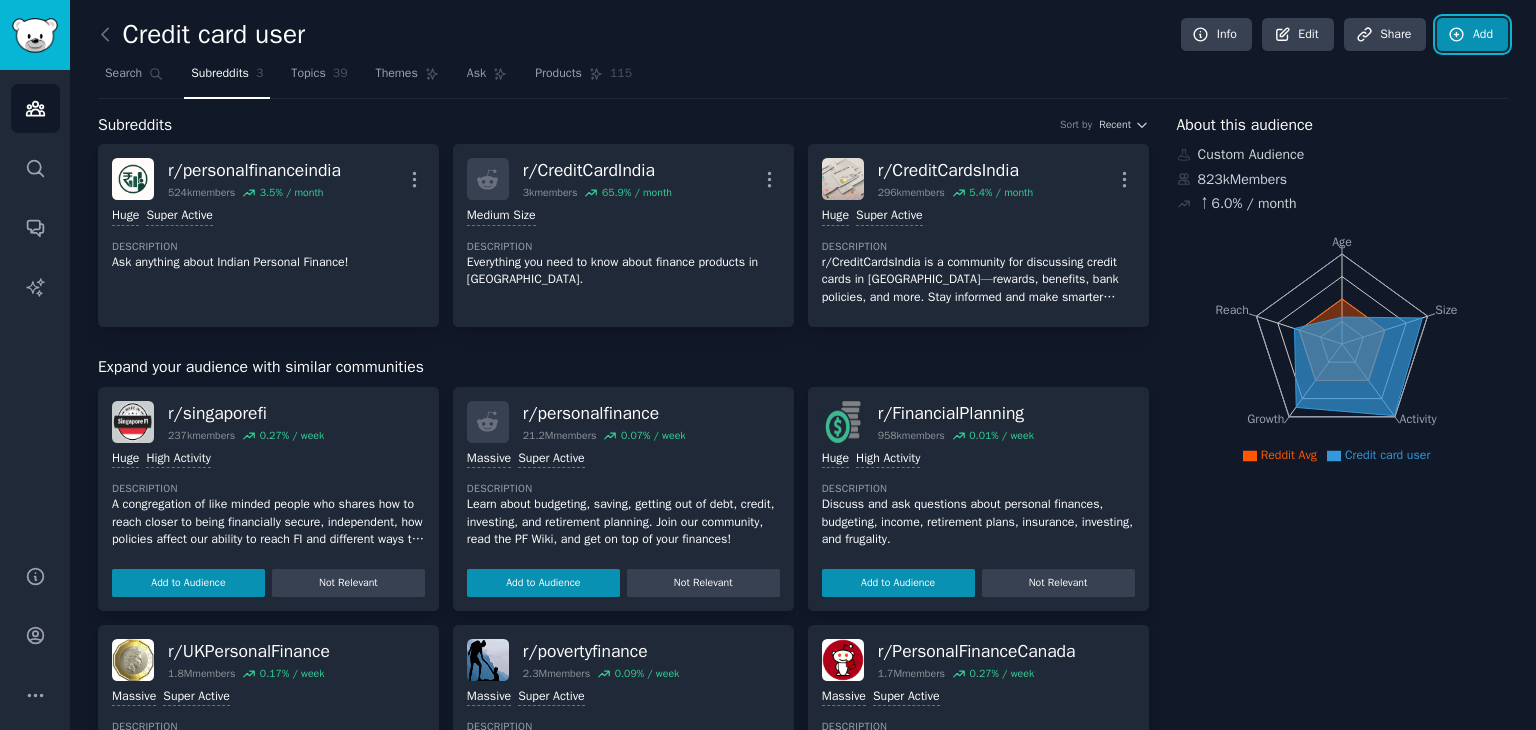 click 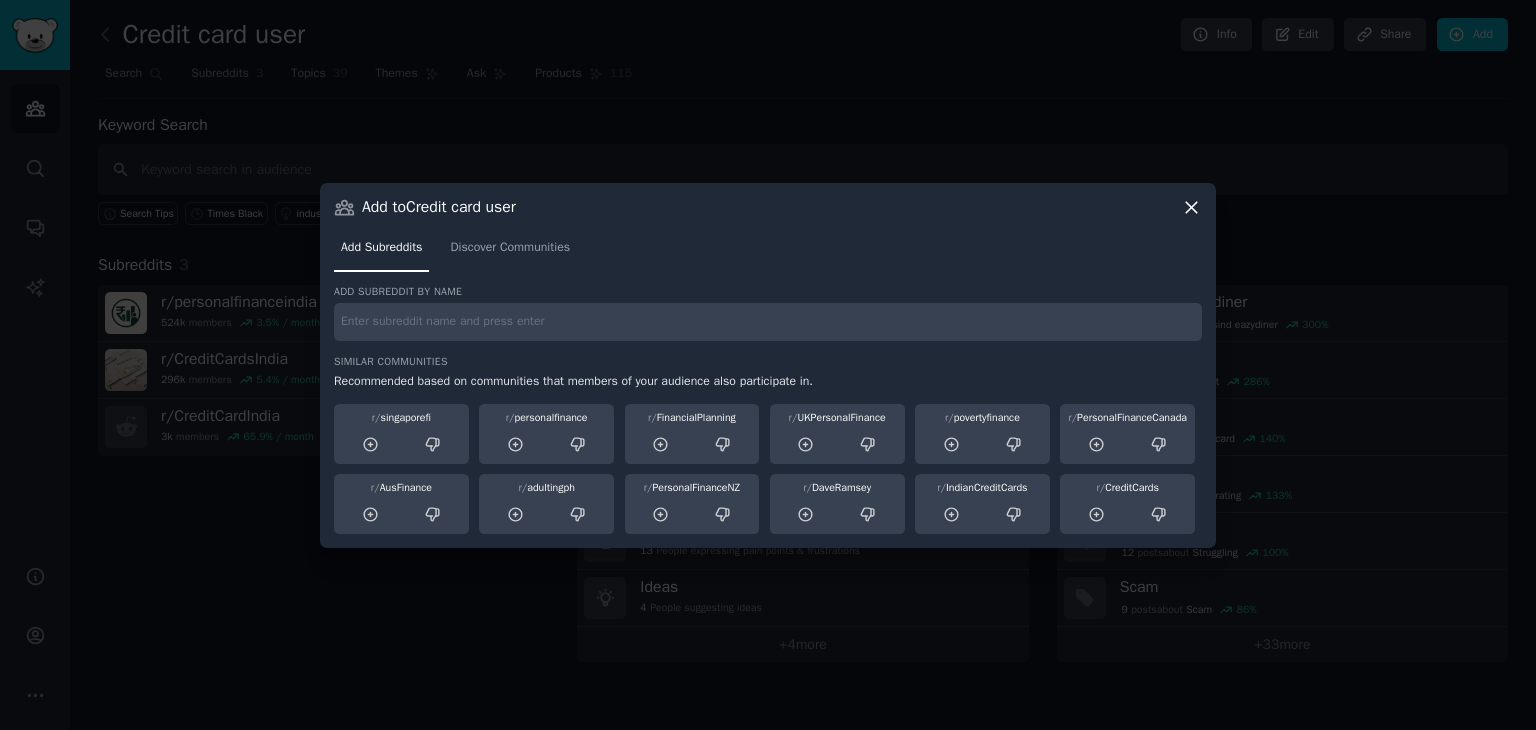 click at bounding box center [768, 322] 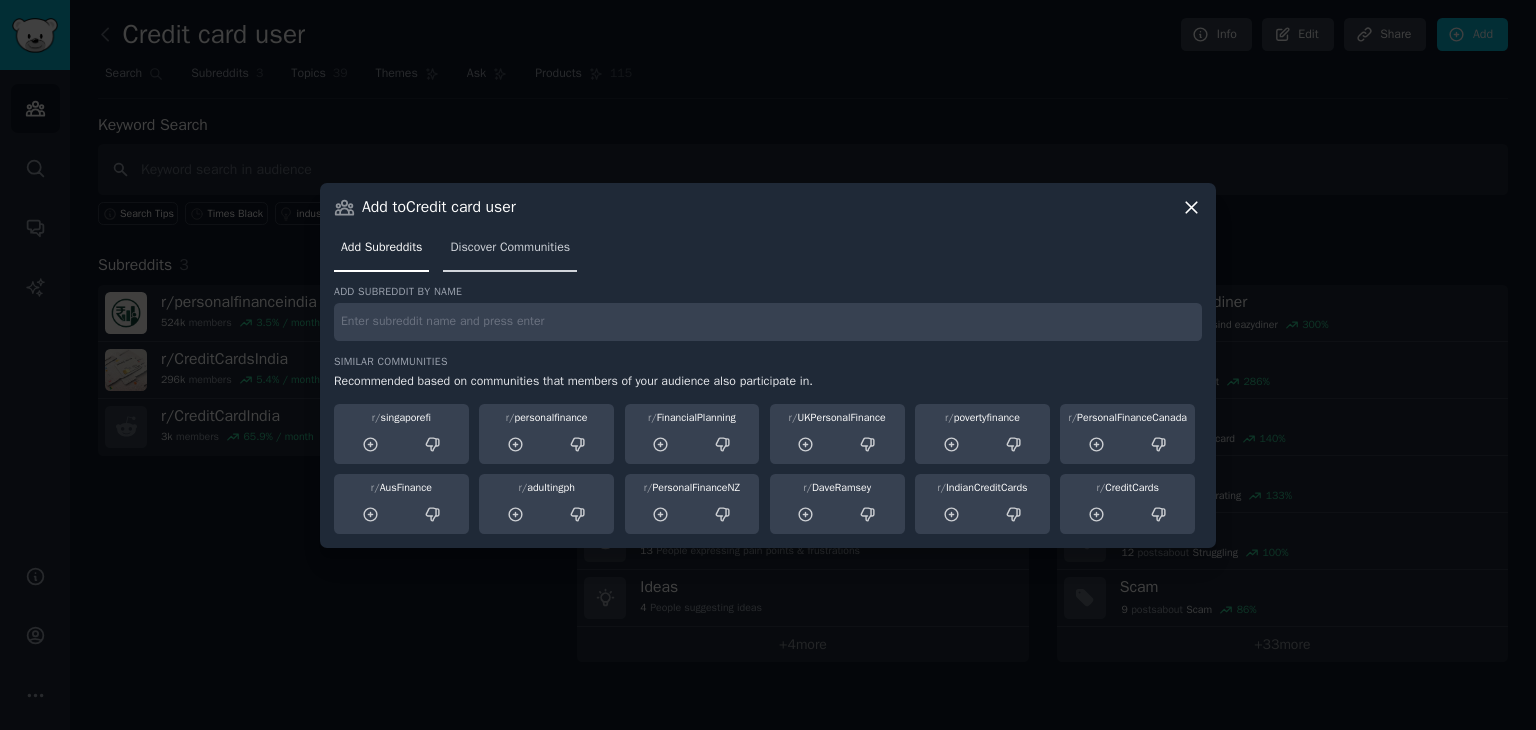 click on "Discover Communities" at bounding box center (510, 252) 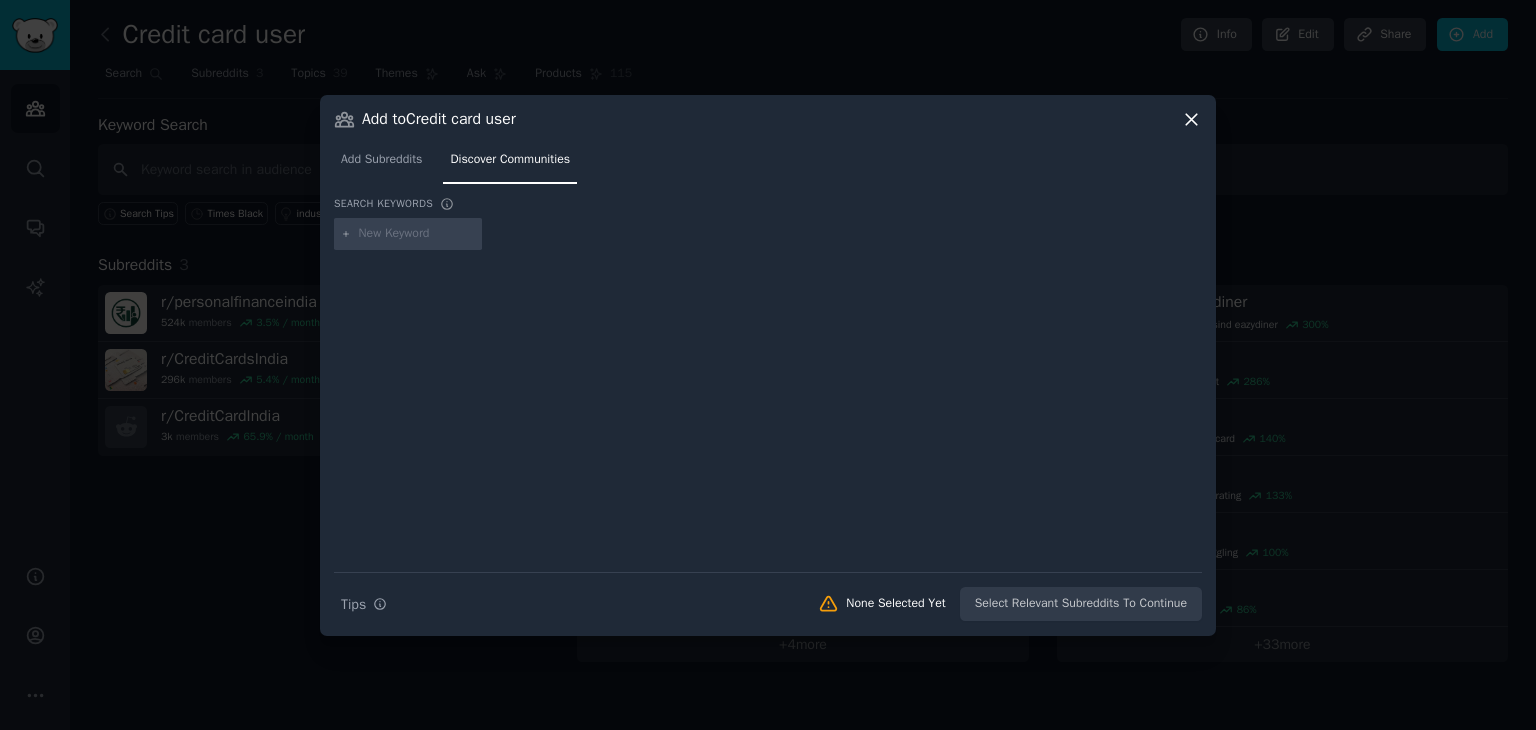 click at bounding box center (417, 234) 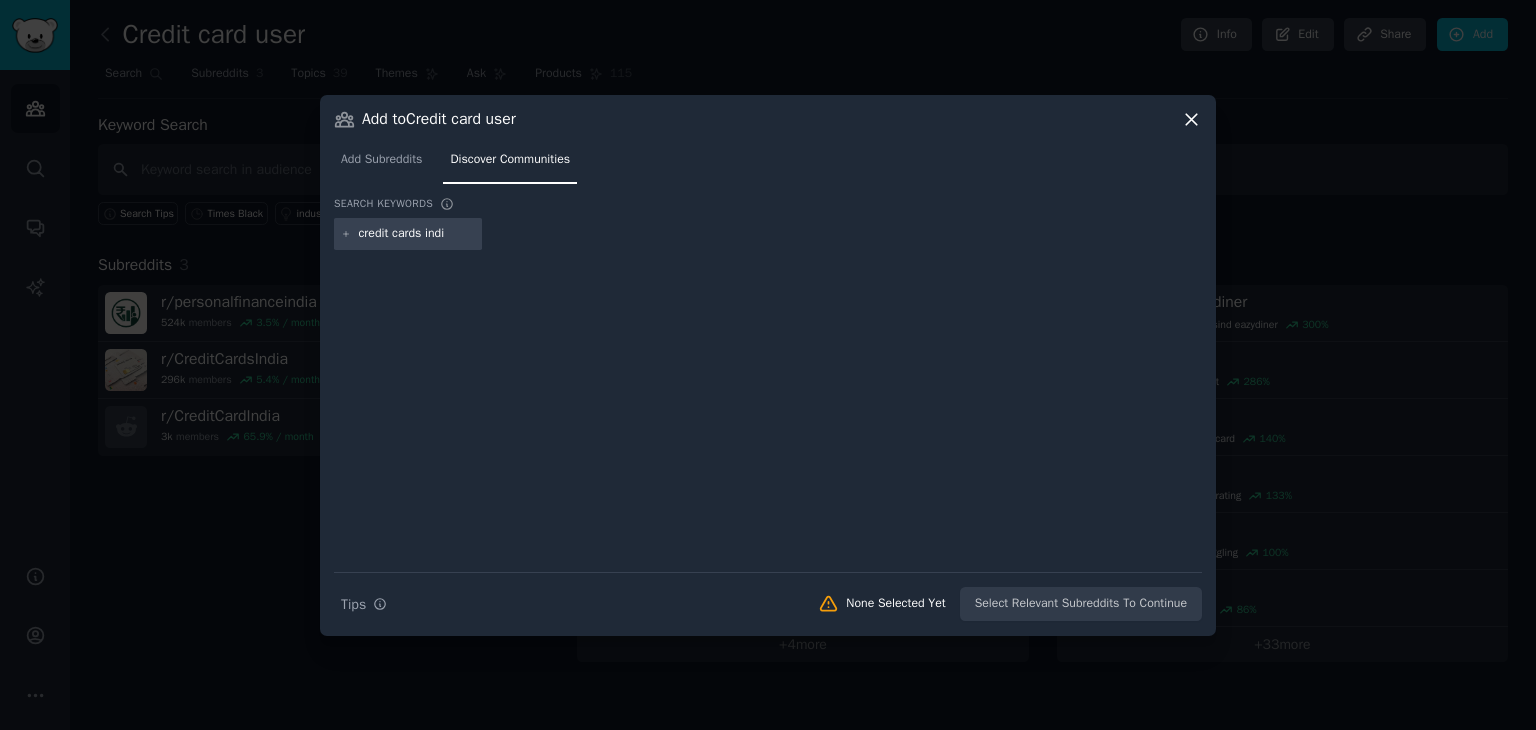 type on "credit cards [GEOGRAPHIC_DATA]" 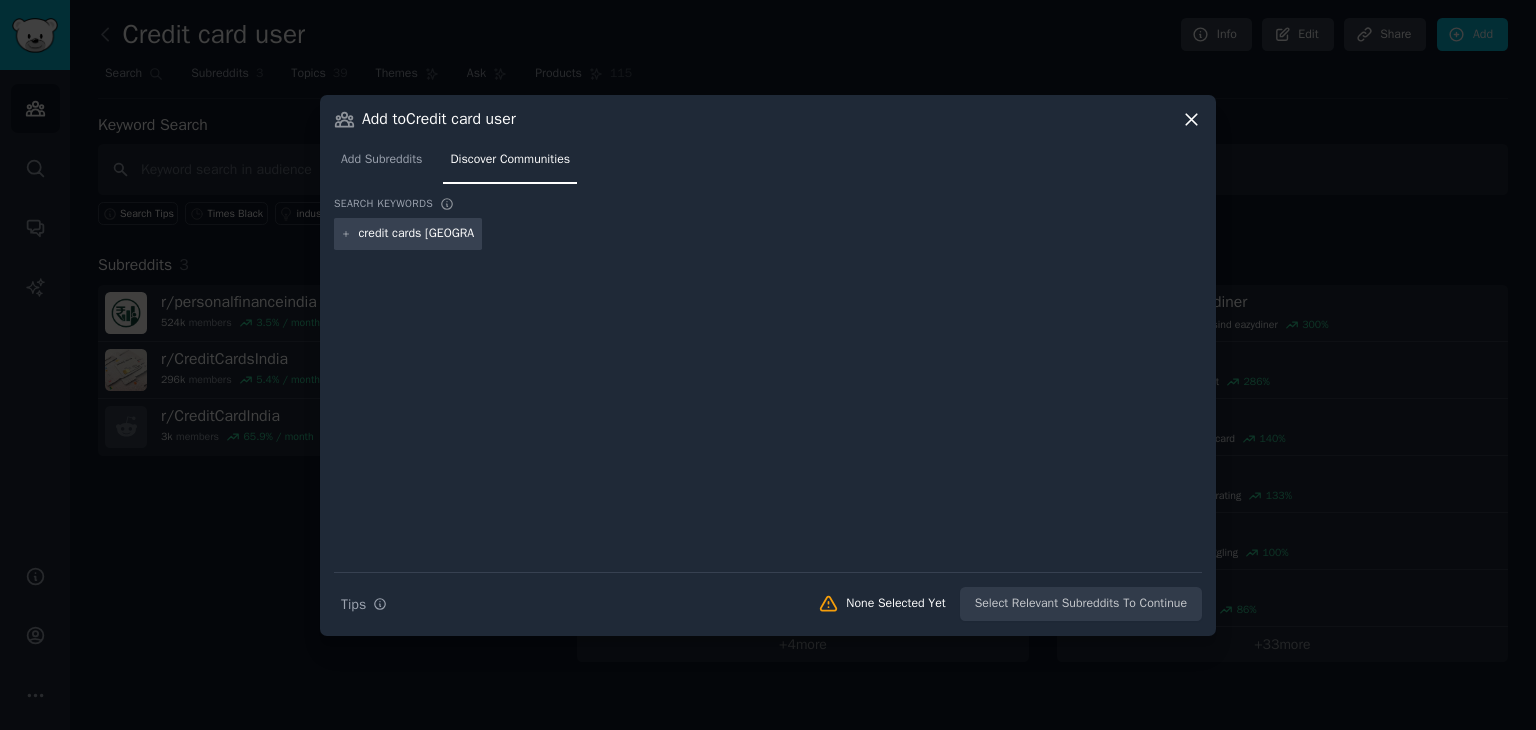 type 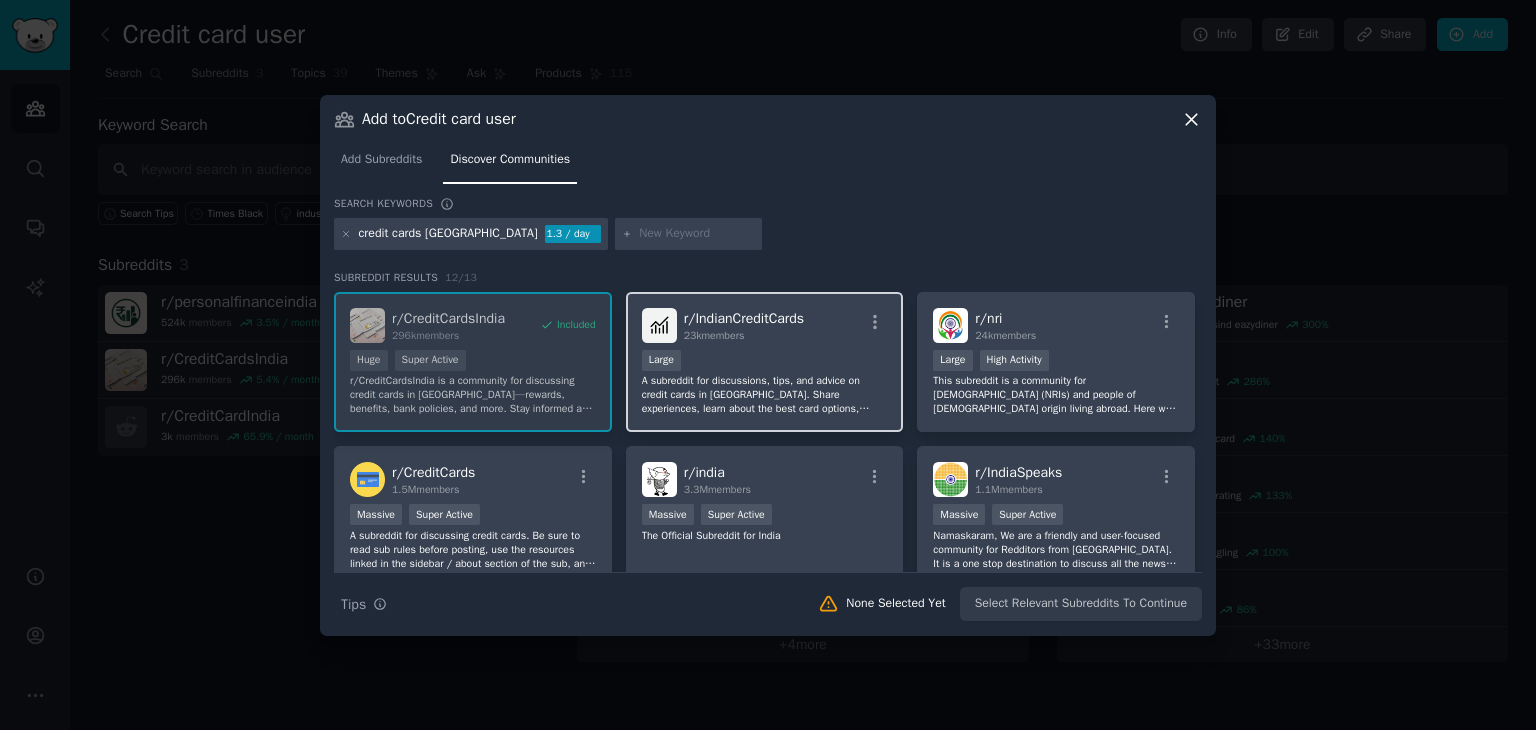 click on "23k  members" at bounding box center [744, 336] 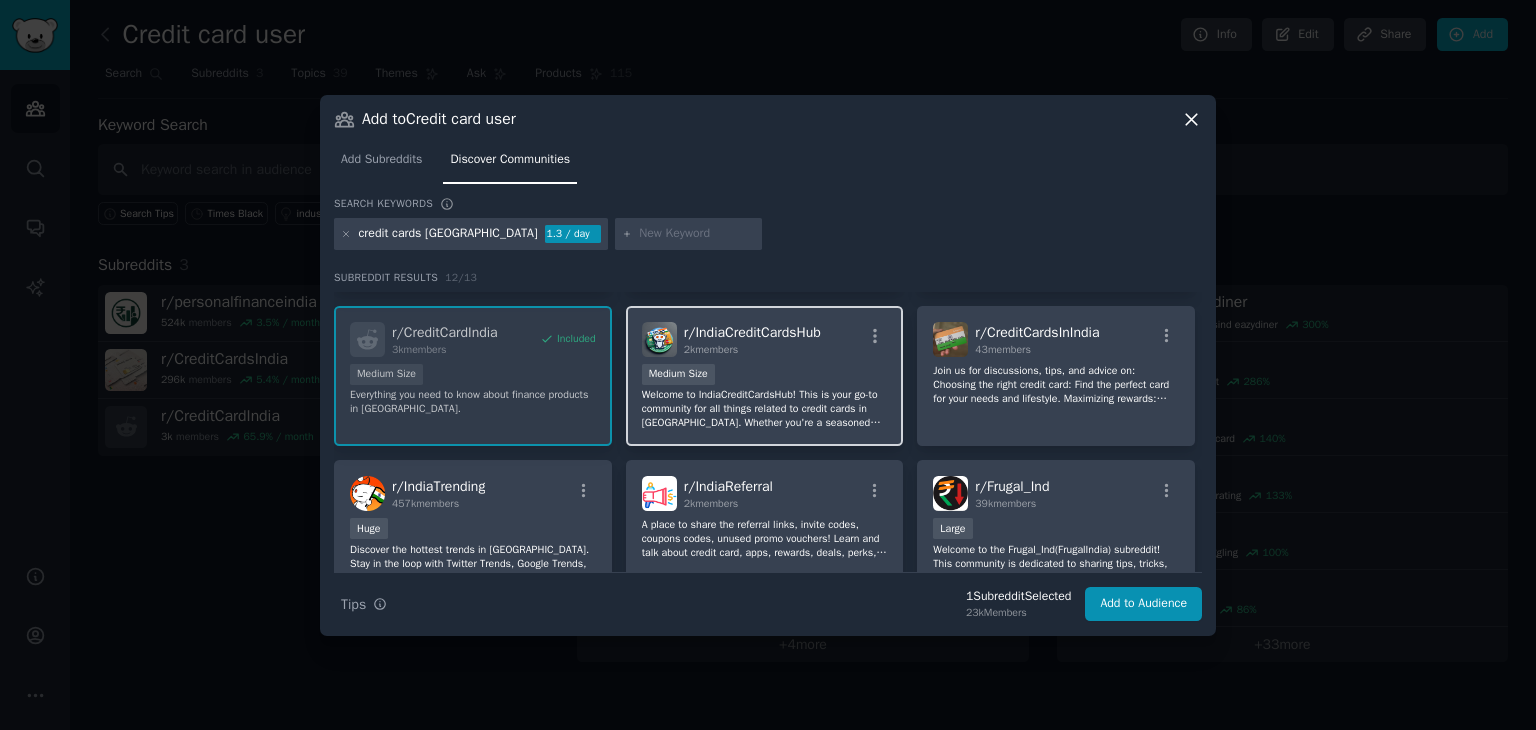 scroll, scrollTop: 300, scrollLeft: 0, axis: vertical 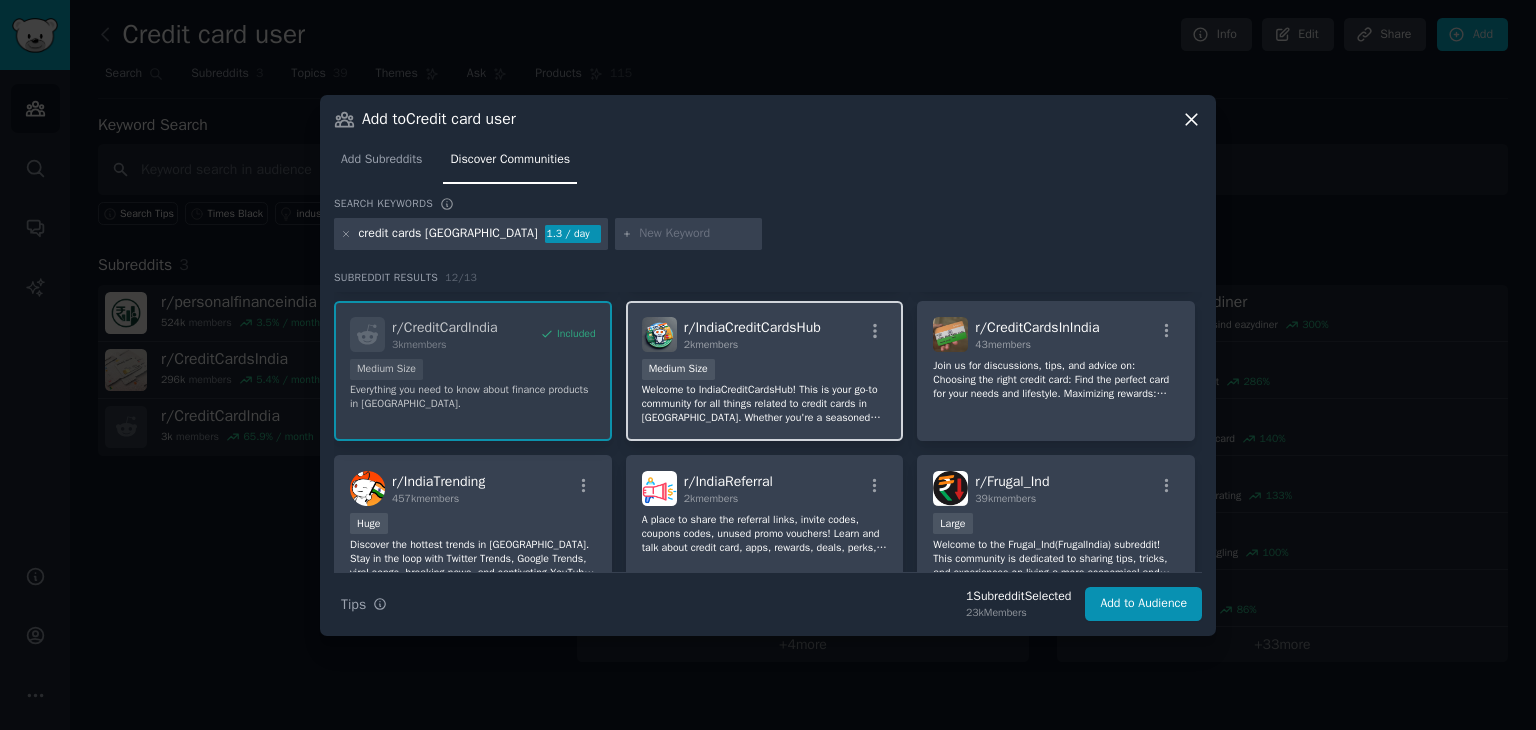 click on "r/ IndiaCreditCardsHub 2k  members Medium Size Welcome to IndiaCreditCardsHub!
This is your go-to community for all things related to credit cards in [GEOGRAPHIC_DATA]. Whether you're a seasoned cardholder or just starting out, this subreddit is the perfect place." at bounding box center [765, 371] 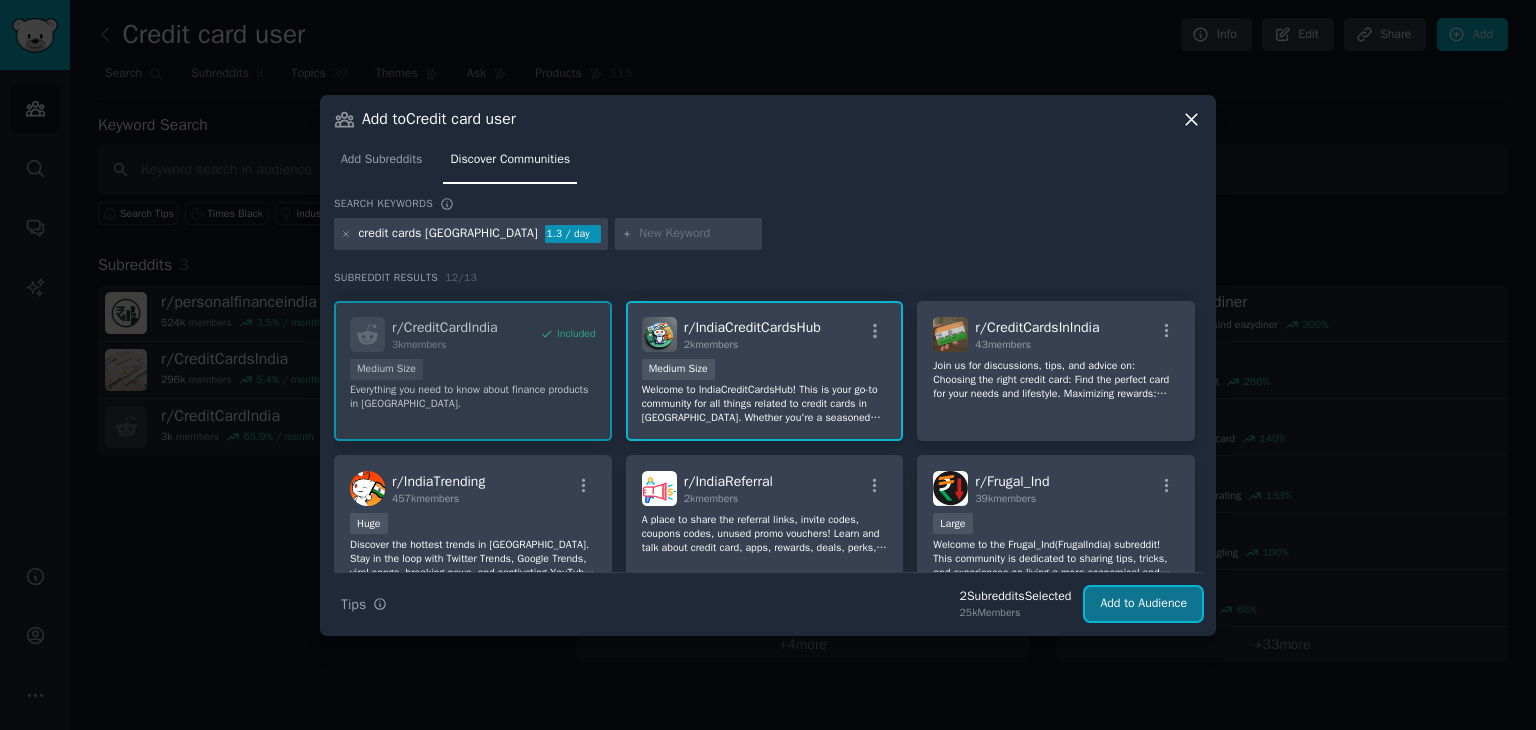 click on "Add to Audience" at bounding box center [1143, 604] 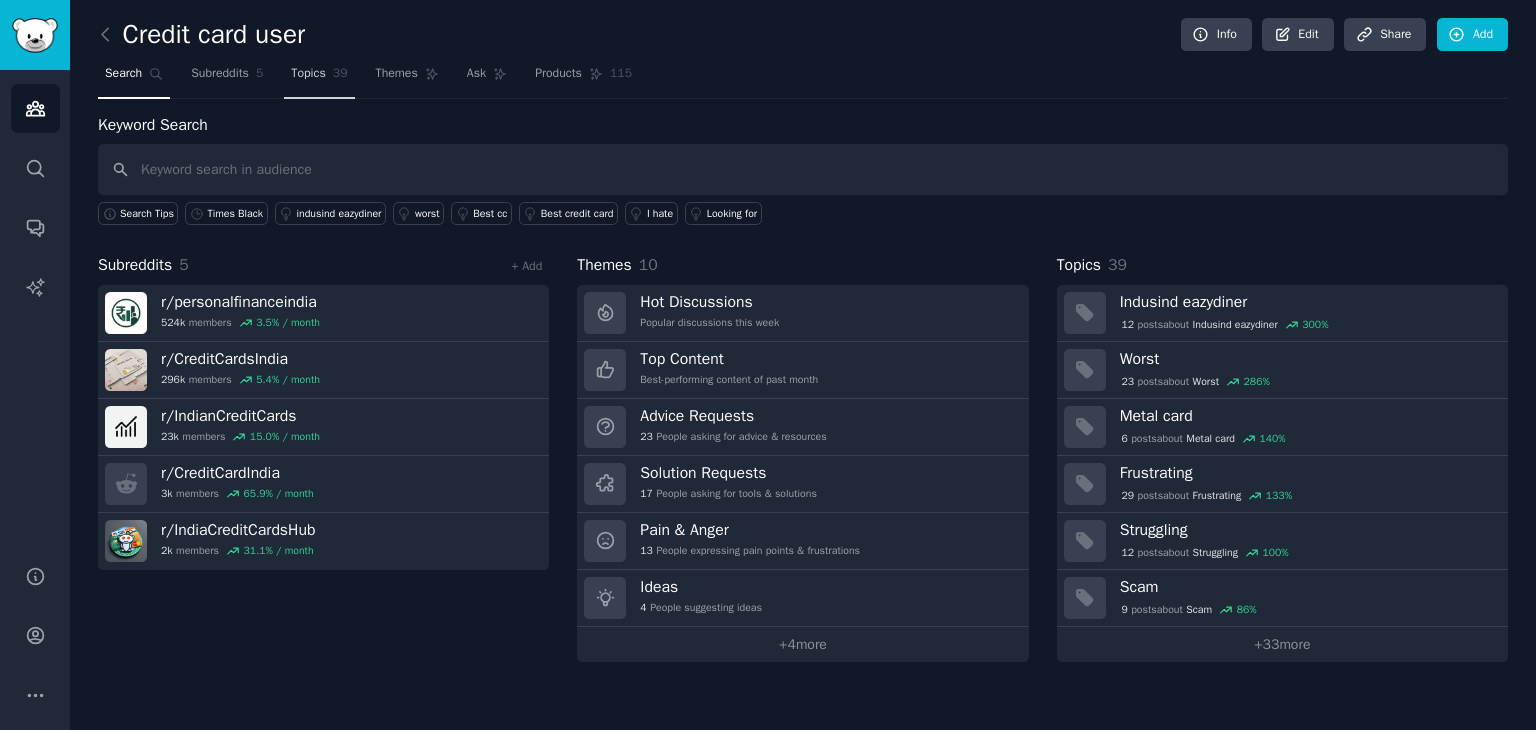click on "Topics" at bounding box center [308, 74] 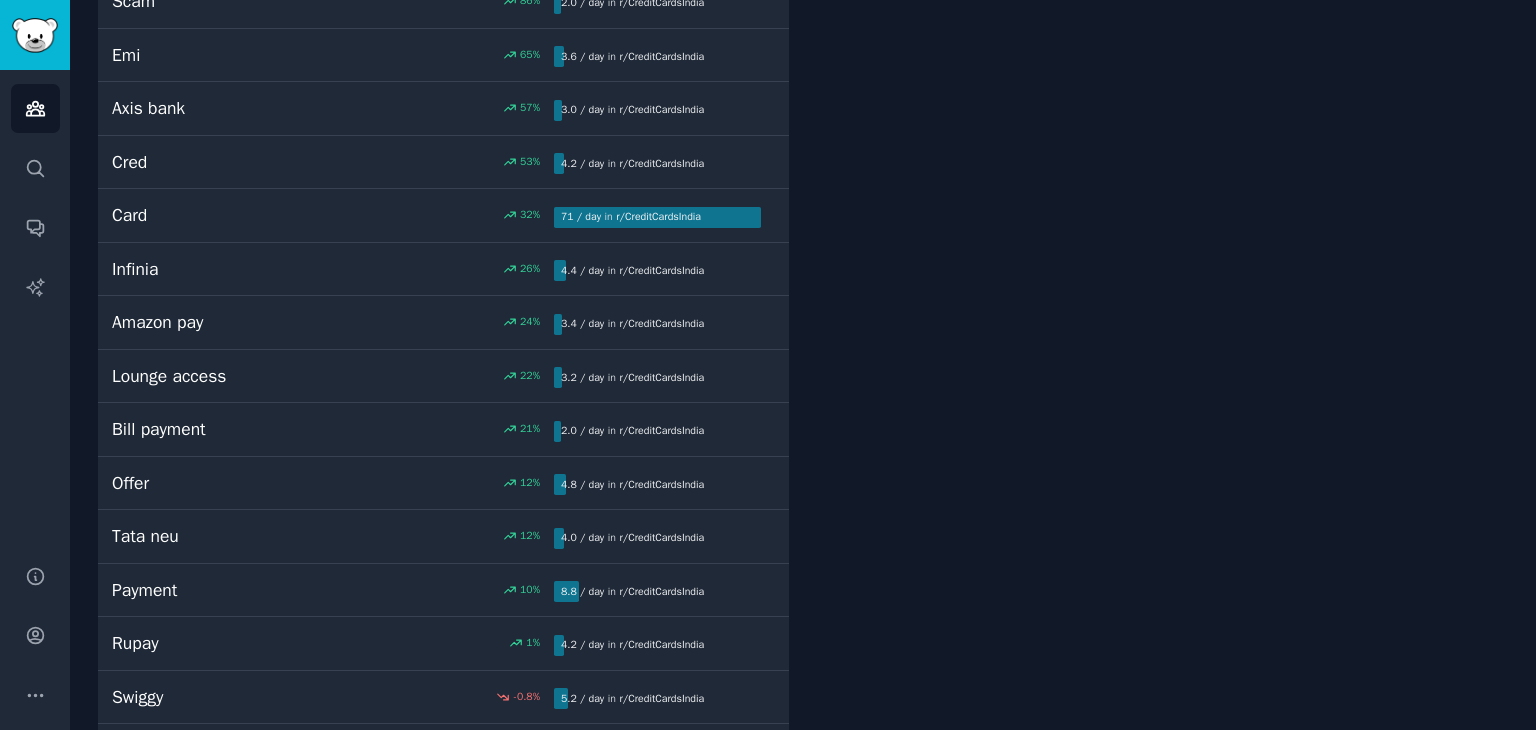 scroll, scrollTop: 0, scrollLeft: 0, axis: both 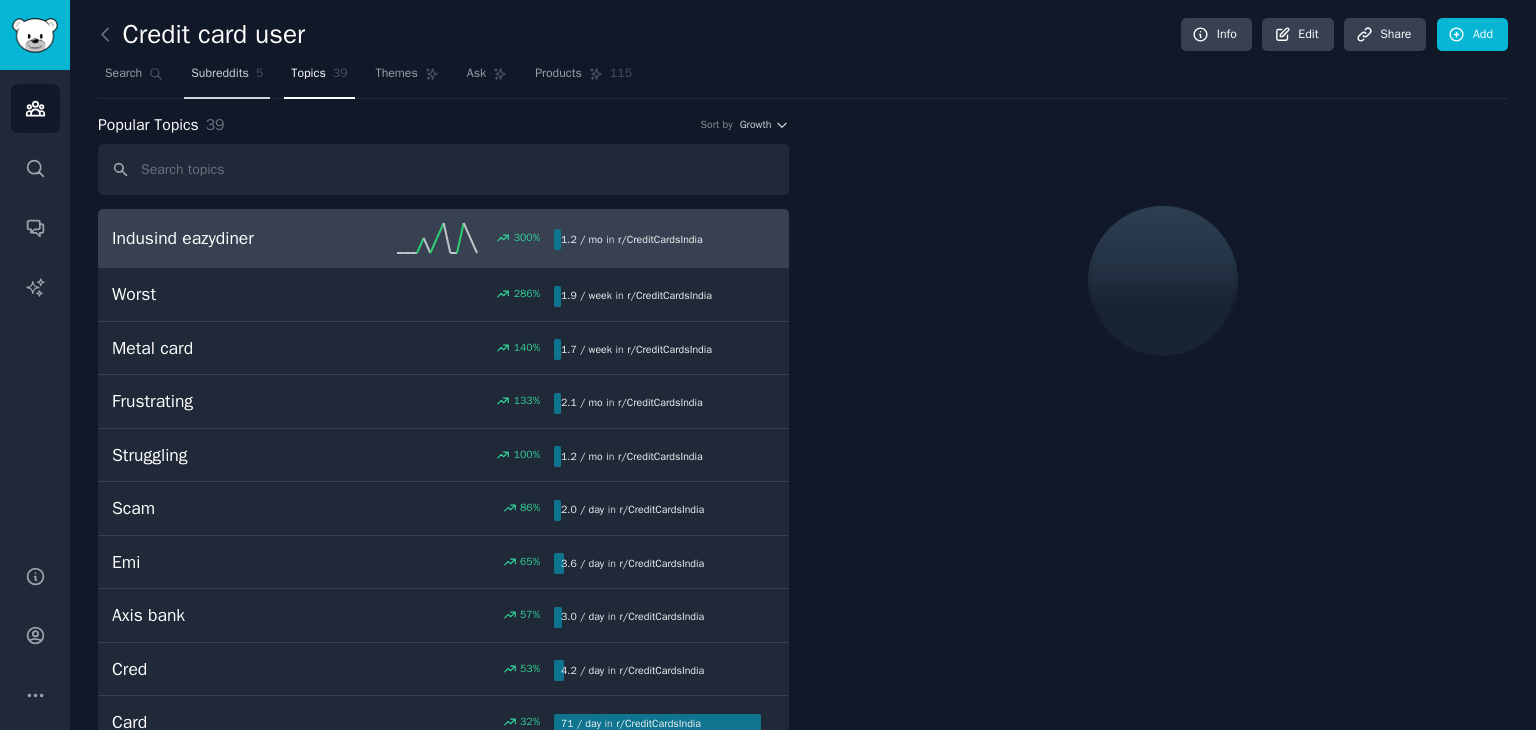 click on "Subreddits" at bounding box center (220, 74) 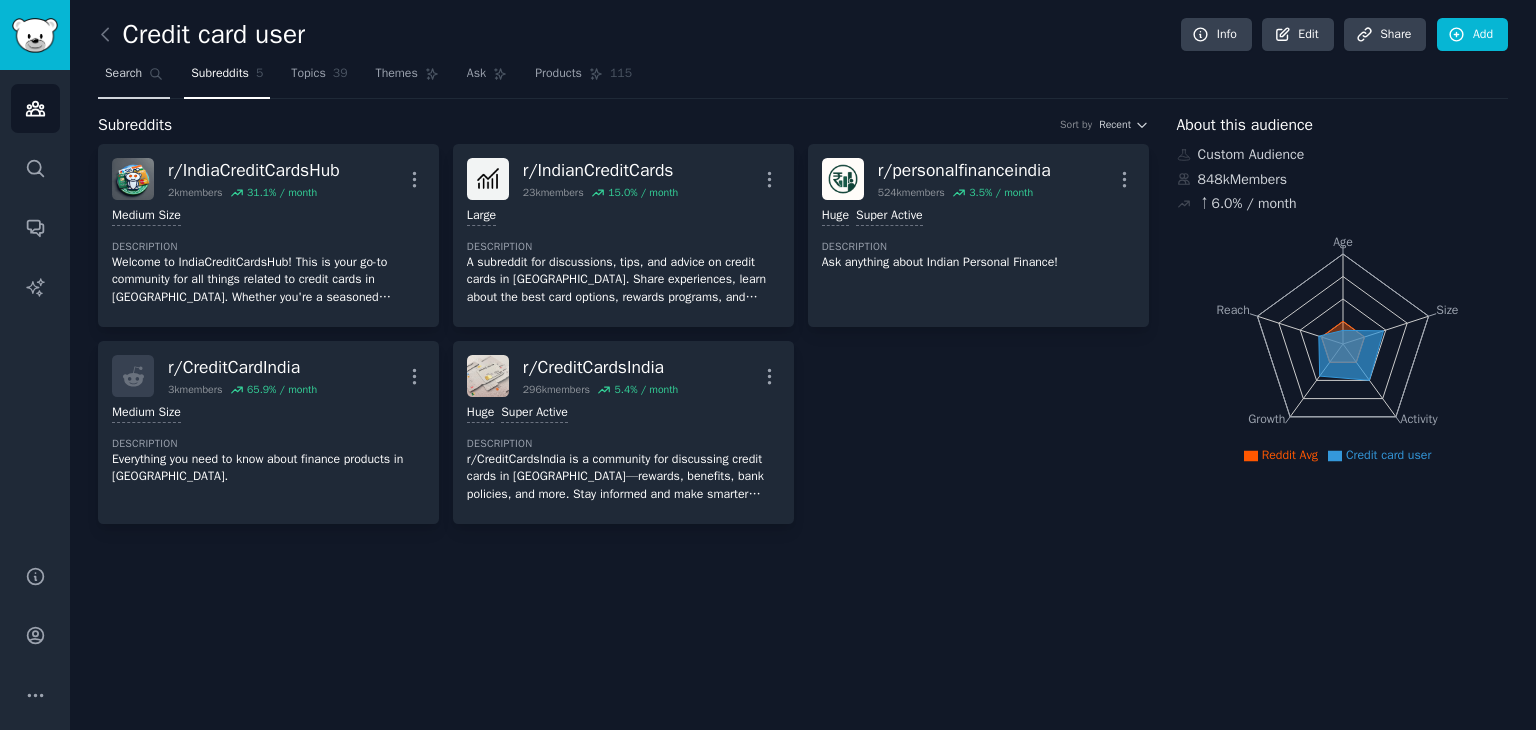 click on "Search" at bounding box center [123, 74] 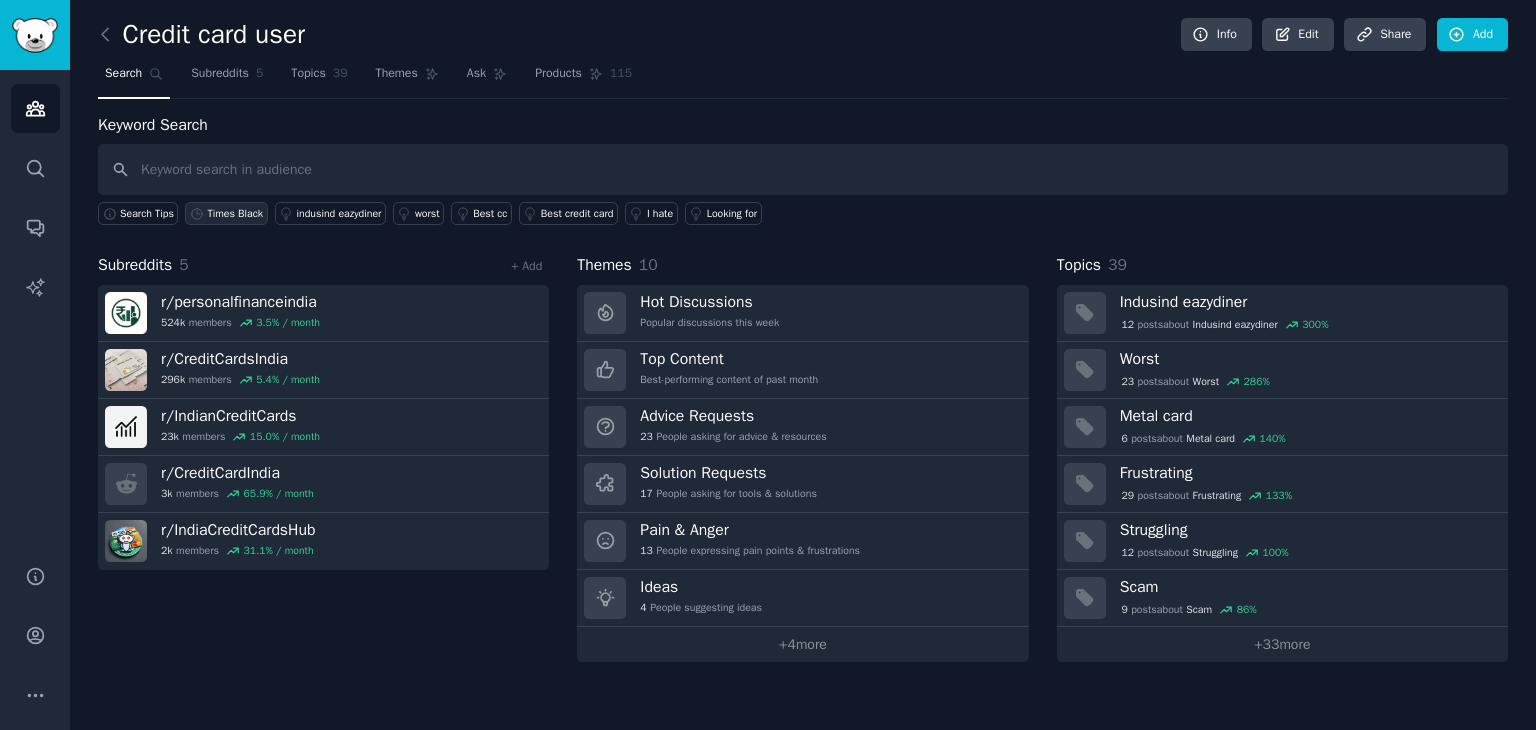click on "Times Black" at bounding box center [235, 214] 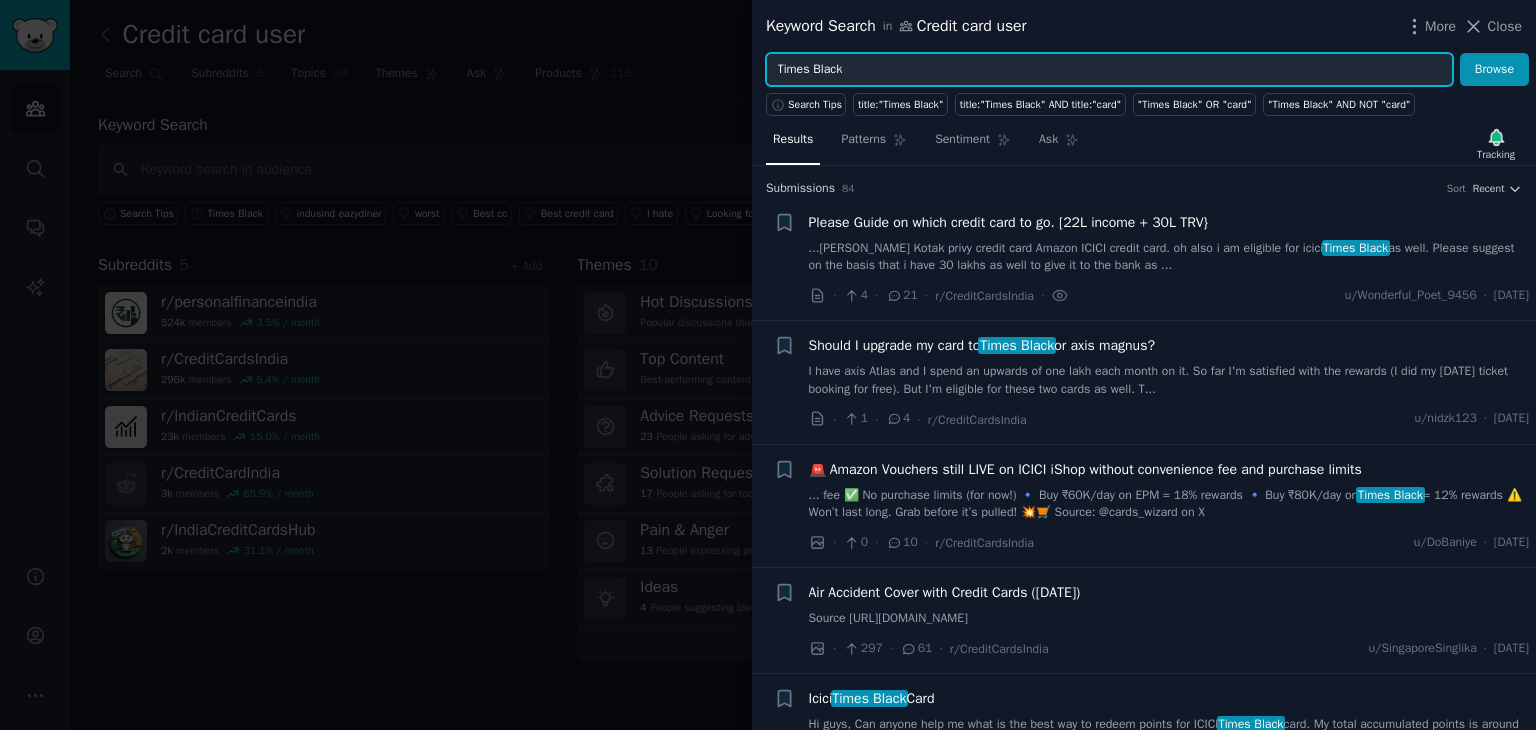 click on "Times Black" at bounding box center [1109, 70] 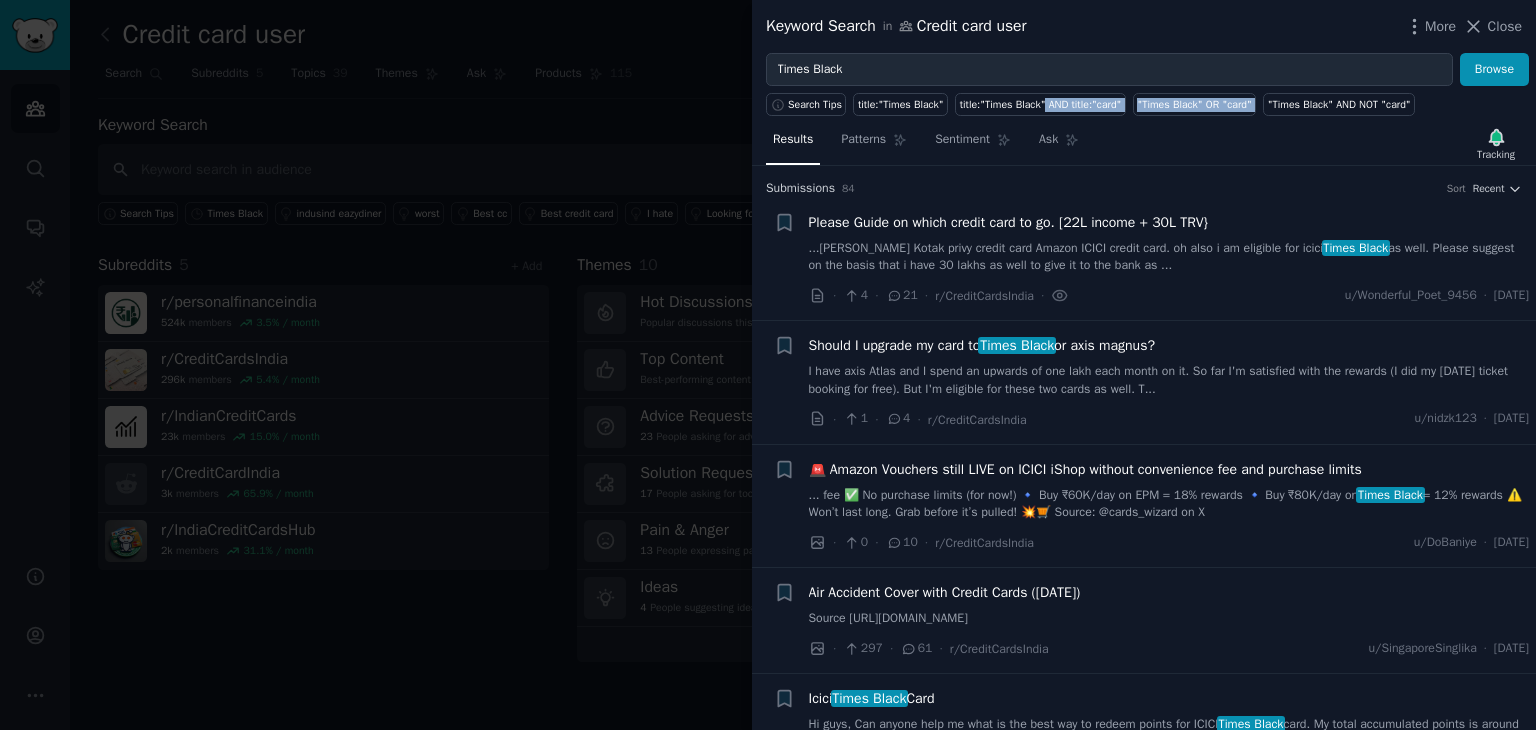 drag, startPoint x: 1217, startPoint y: 88, endPoint x: 1033, endPoint y: 90, distance: 184.01086 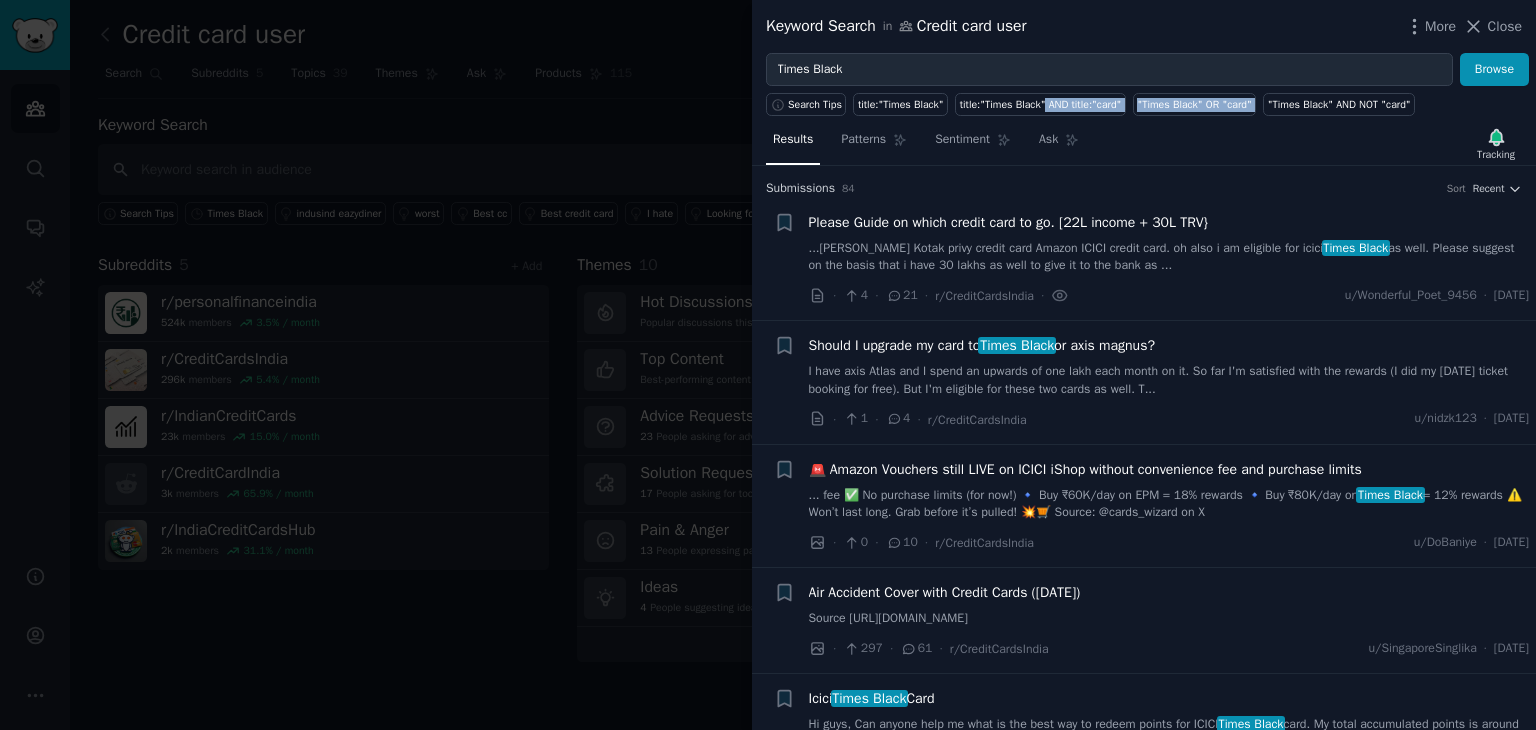 click on "Search Tips title:"Times Black" title:"Times Black" AND title:"card" "Times Black" OR "card" "Times Black" AND NOT "card"" at bounding box center [1144, 101] 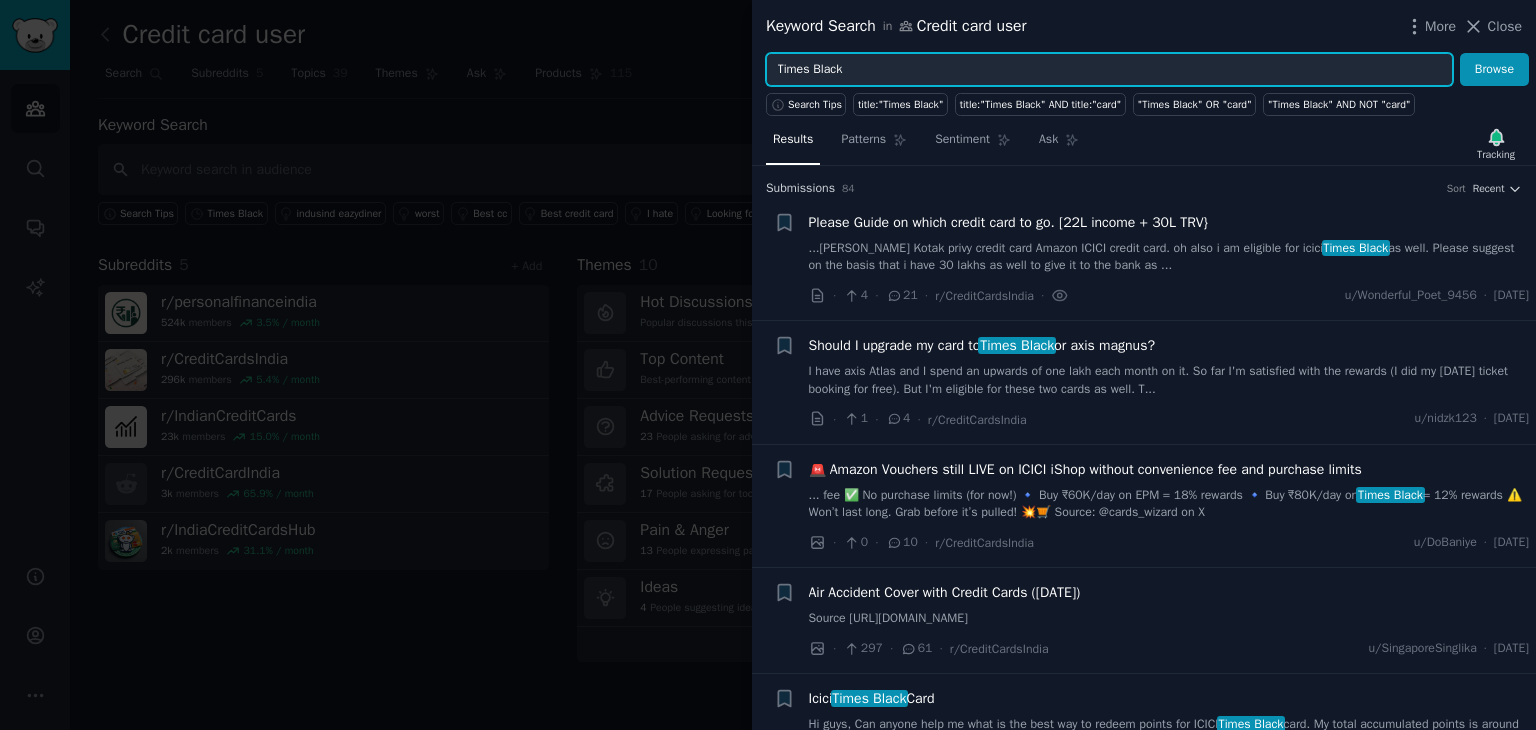 drag, startPoint x: 908, startPoint y: 75, endPoint x: 753, endPoint y: 72, distance: 155.02902 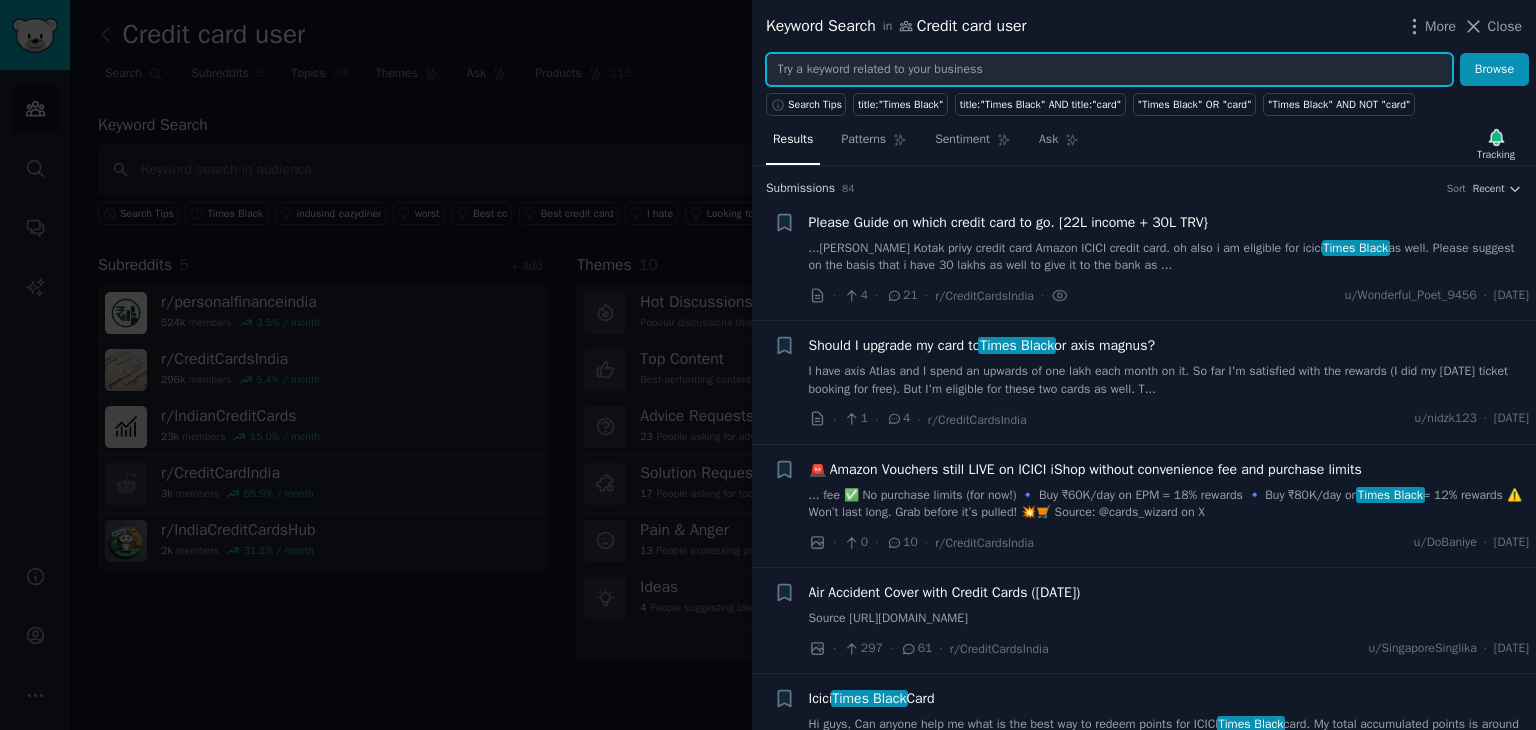 paste on "ICICI black card" 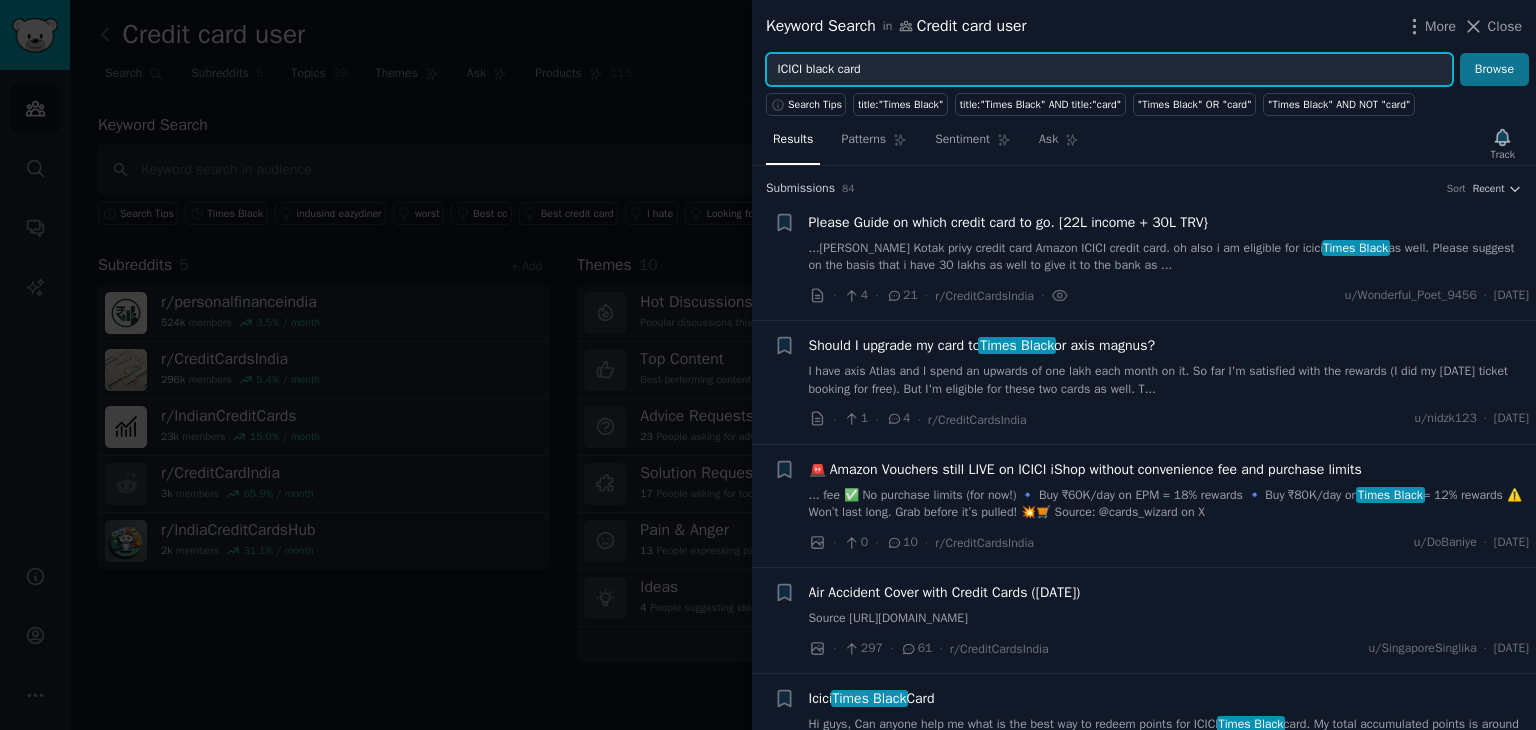 type on "ICICI black card" 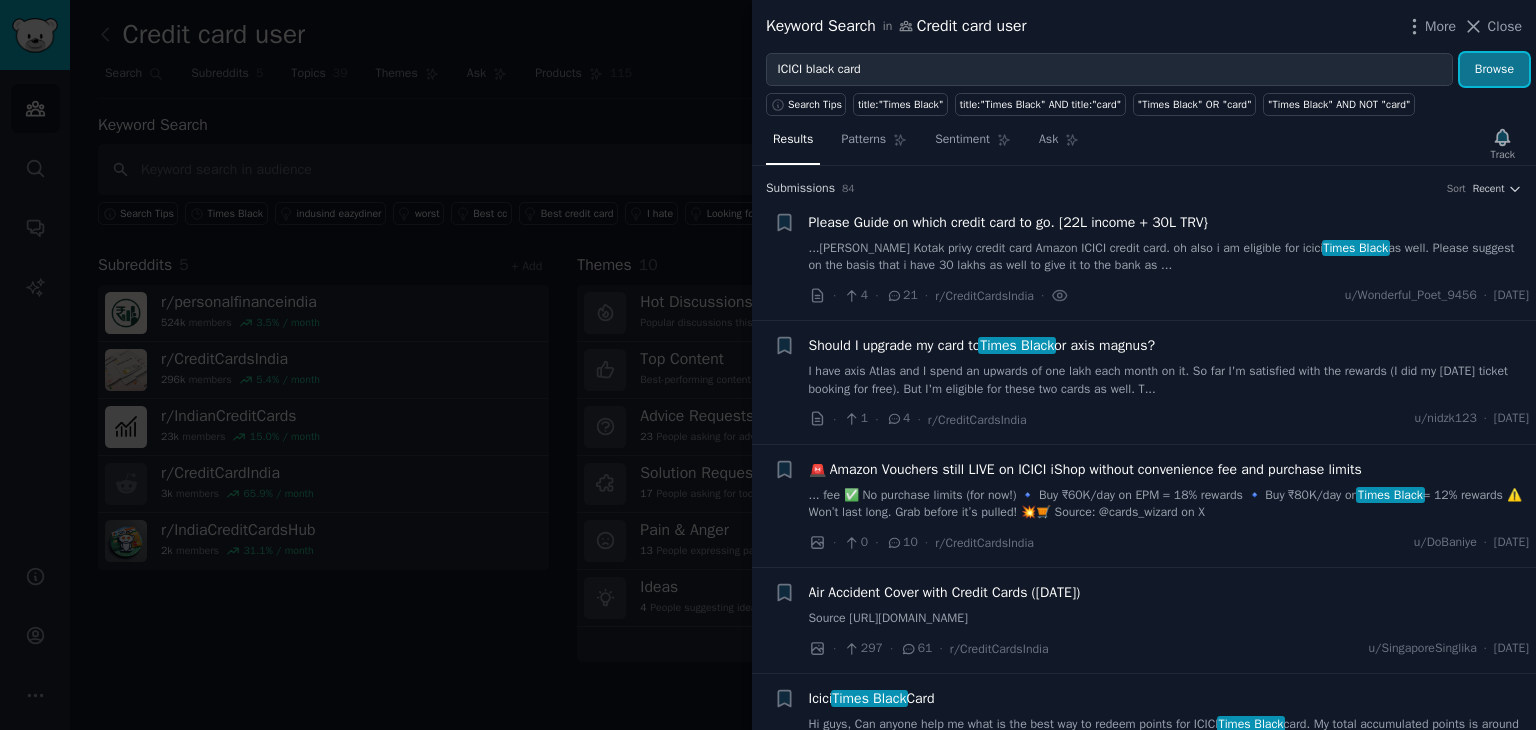 click on "Browse" at bounding box center [1494, 70] 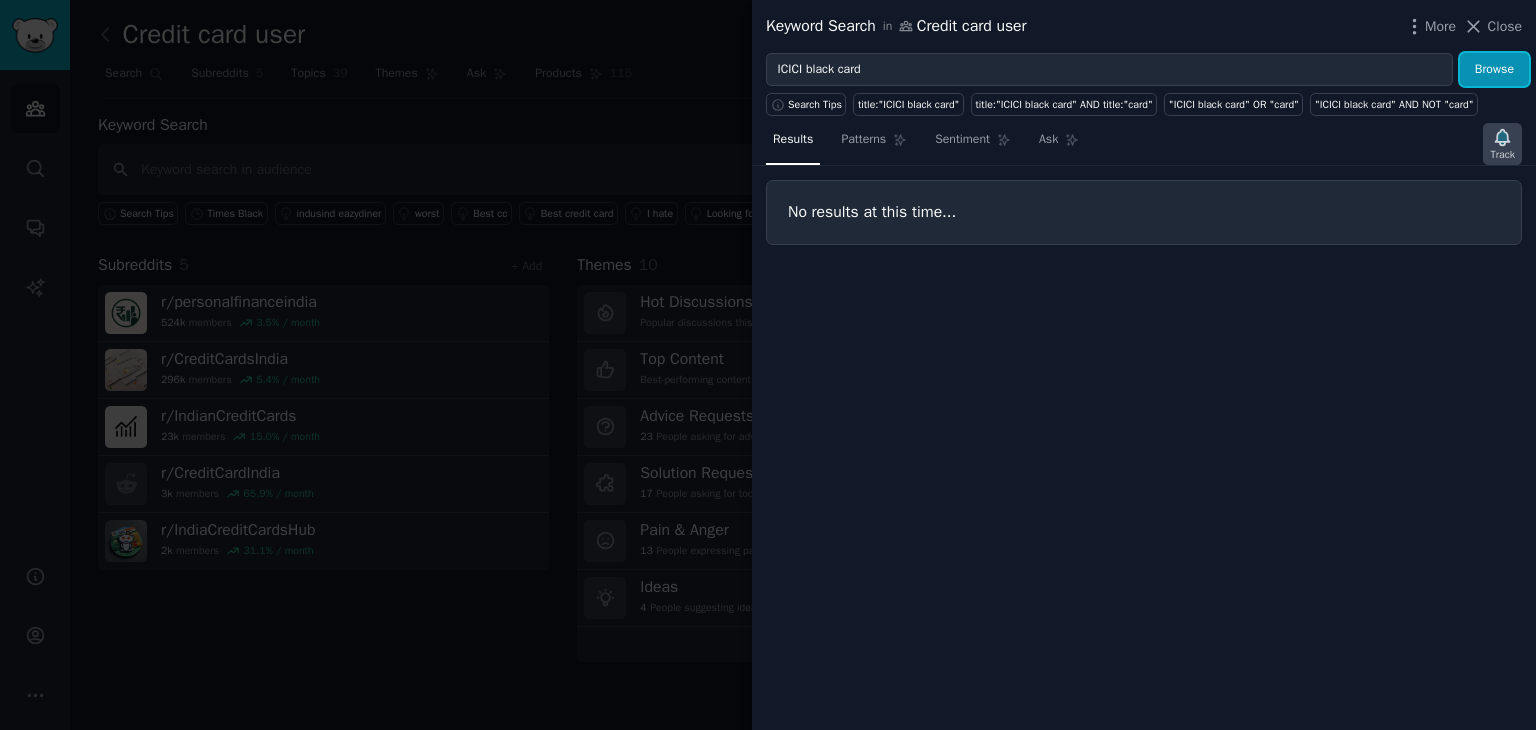click on "Track" at bounding box center [1502, 144] 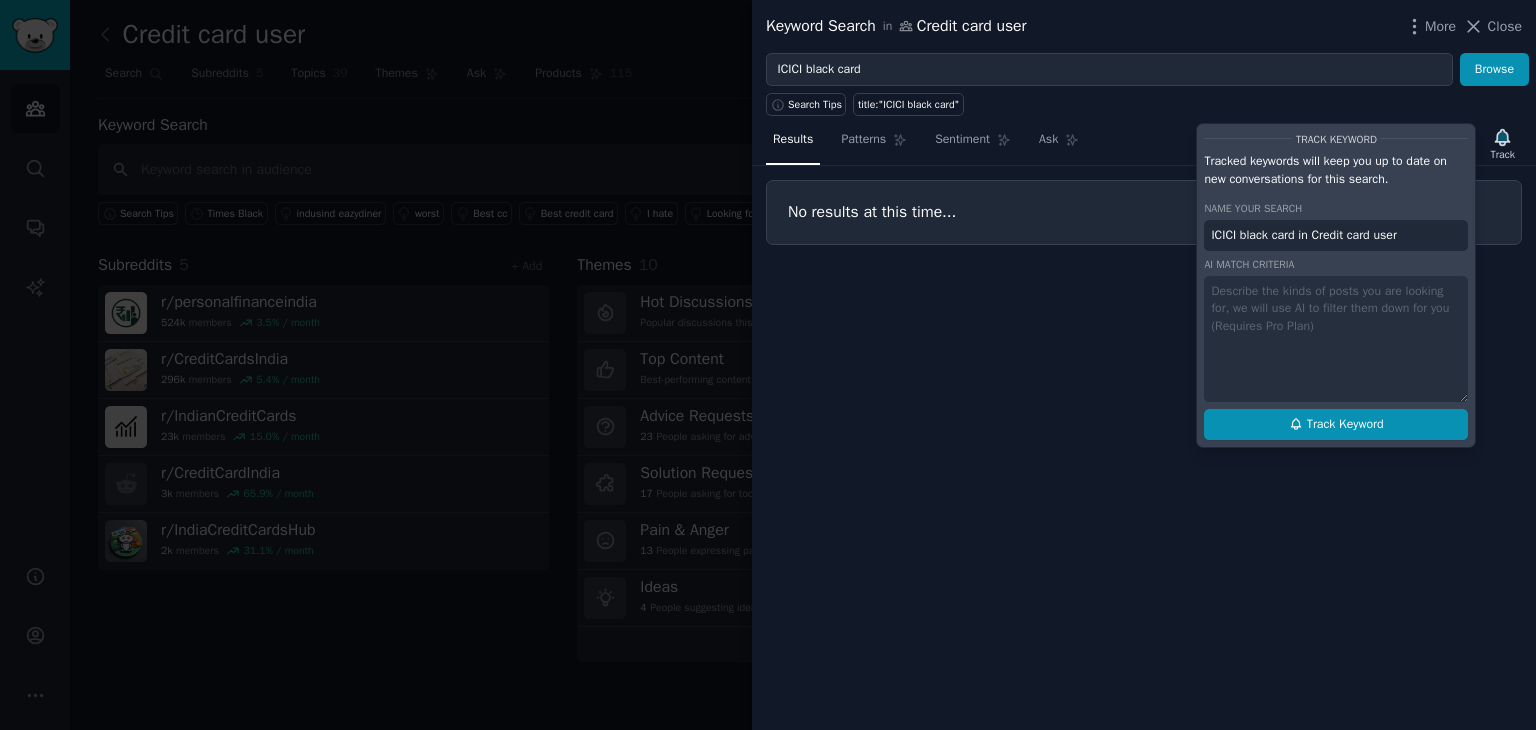 click on "Track Keyword" at bounding box center (1345, 425) 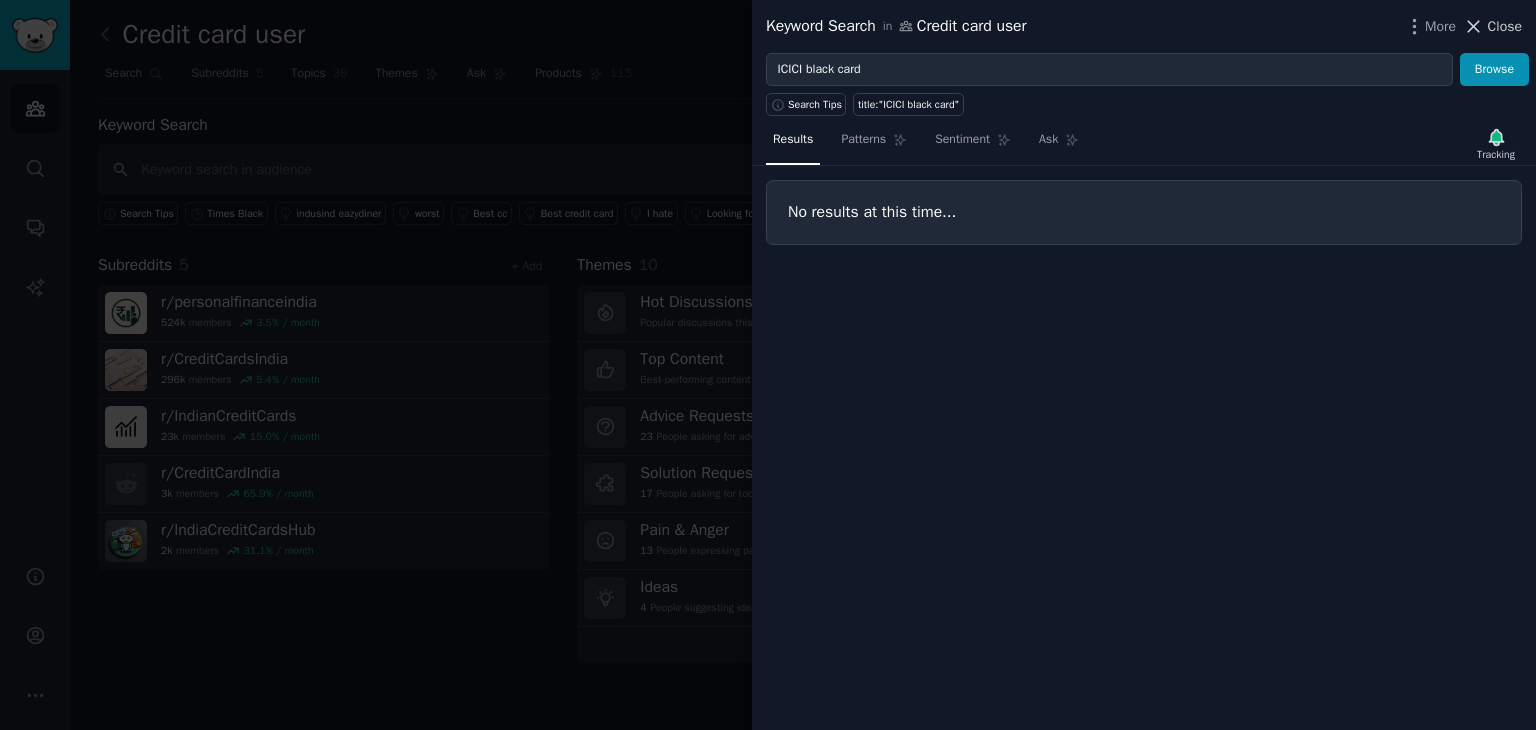 click on "Close" at bounding box center [1505, 26] 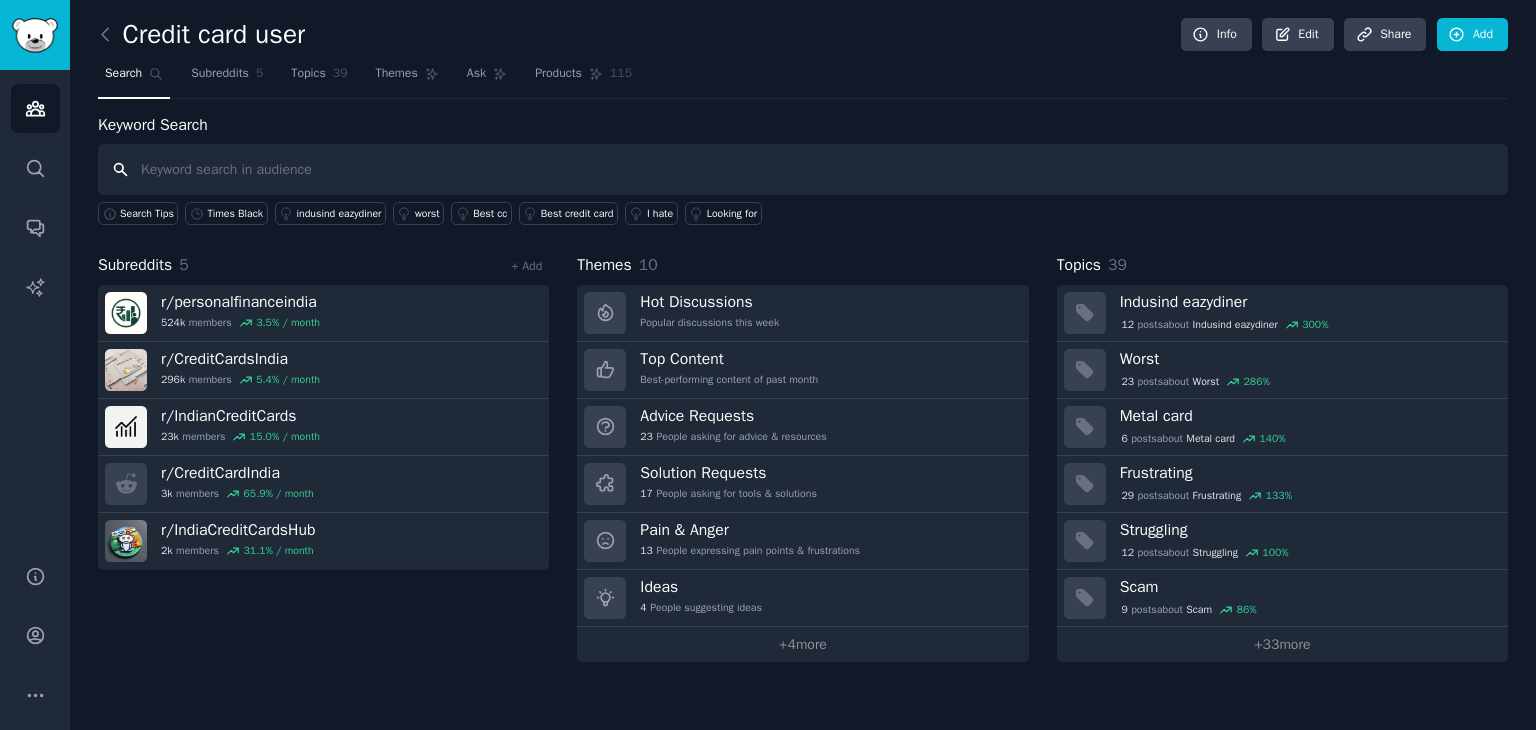 click at bounding box center (803, 169) 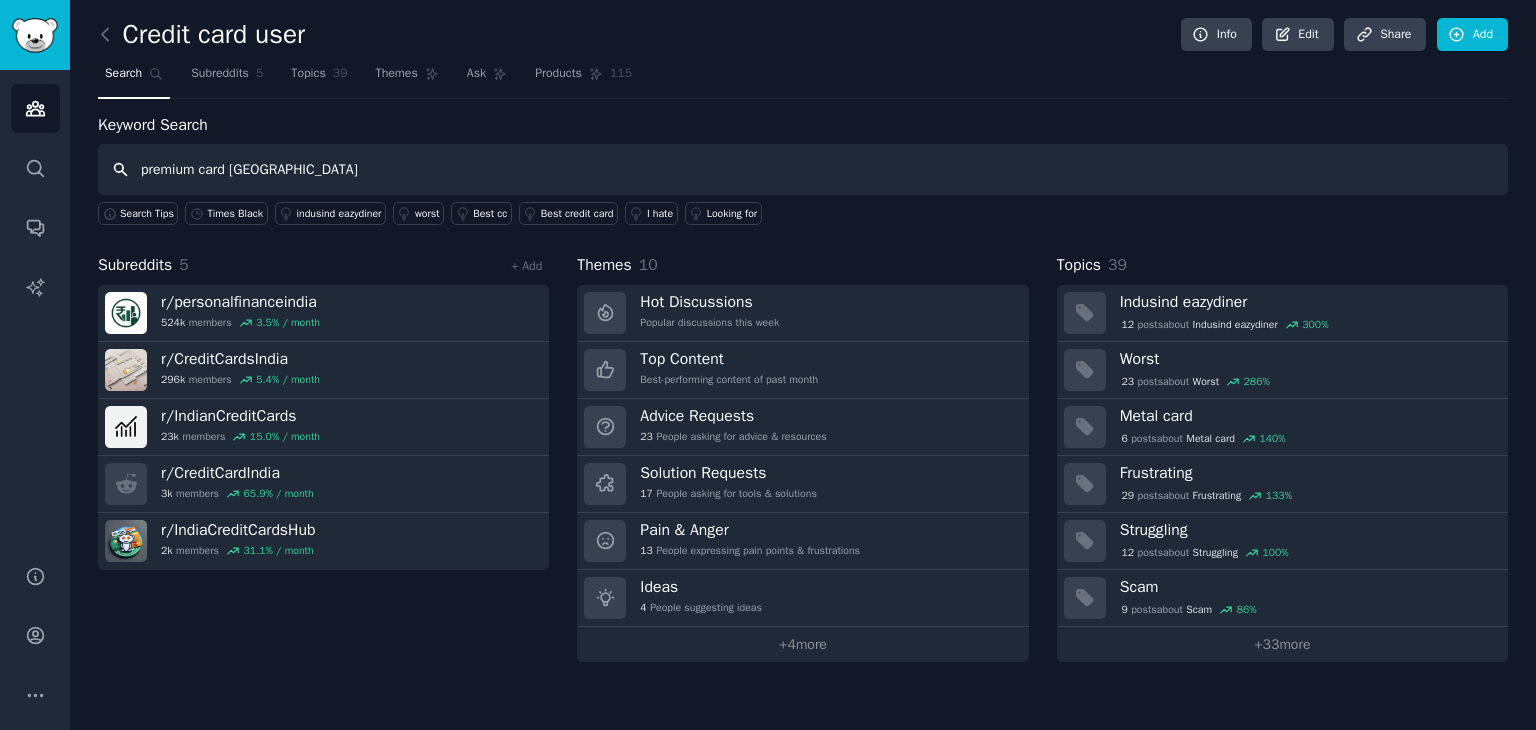 type on "premium card [GEOGRAPHIC_DATA]" 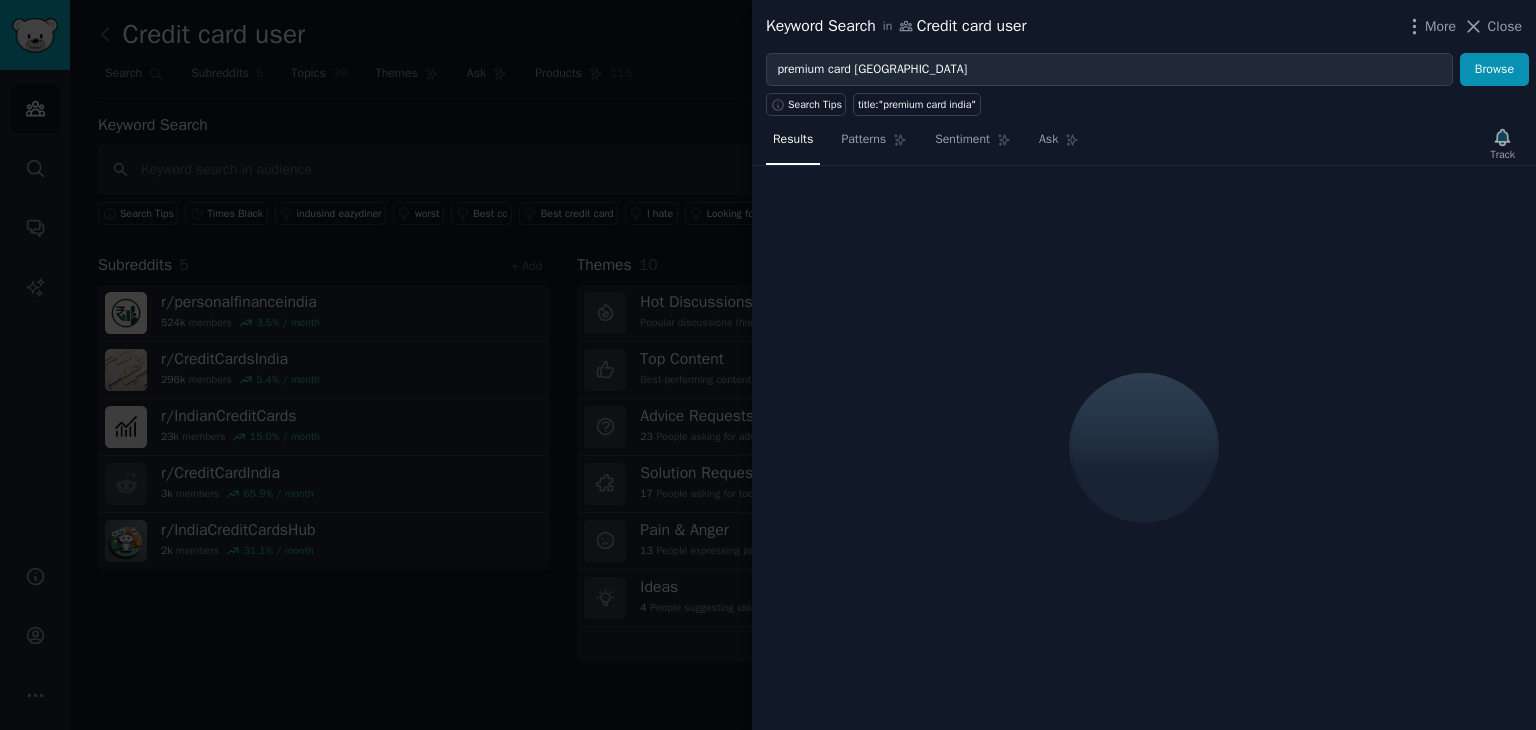 type 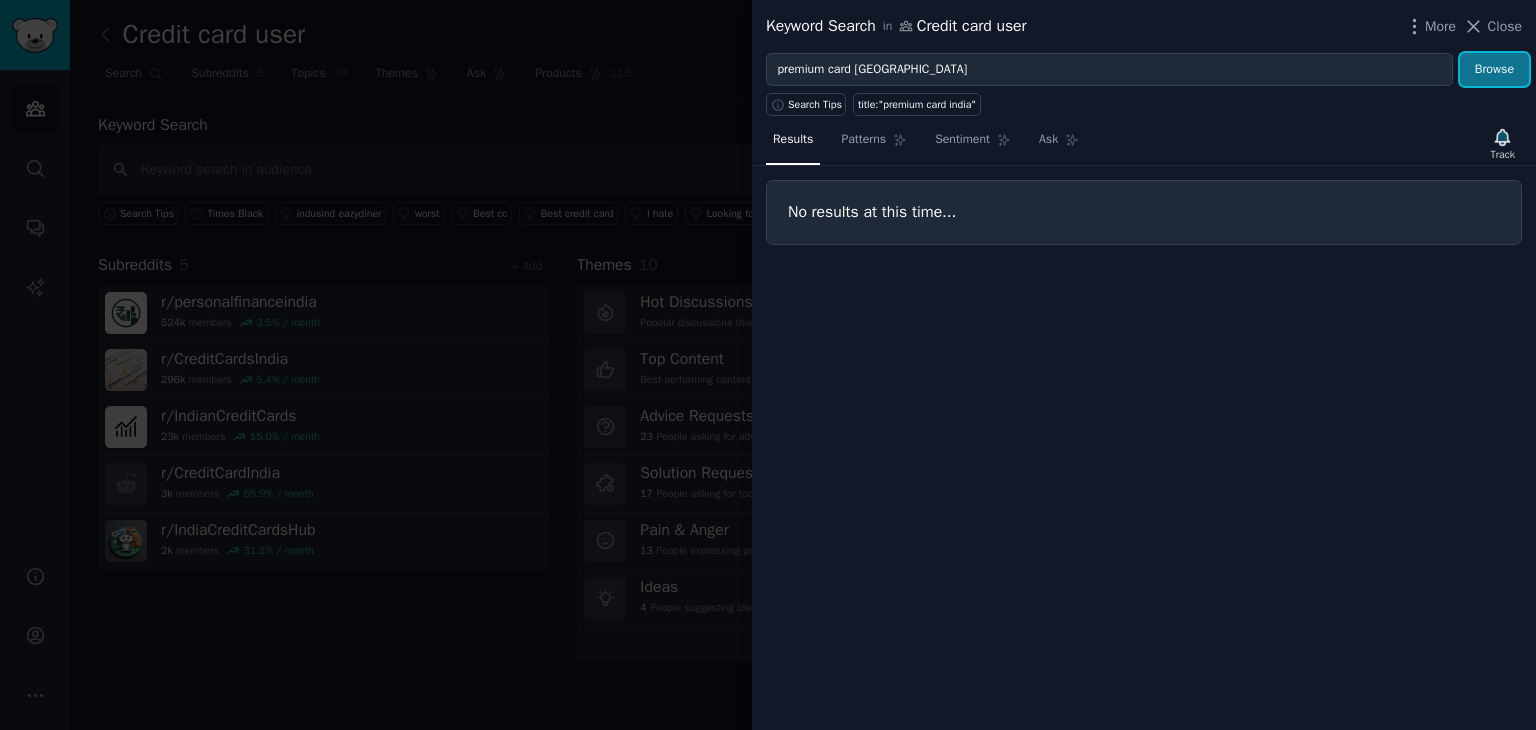 click on "Browse" at bounding box center (1494, 70) 